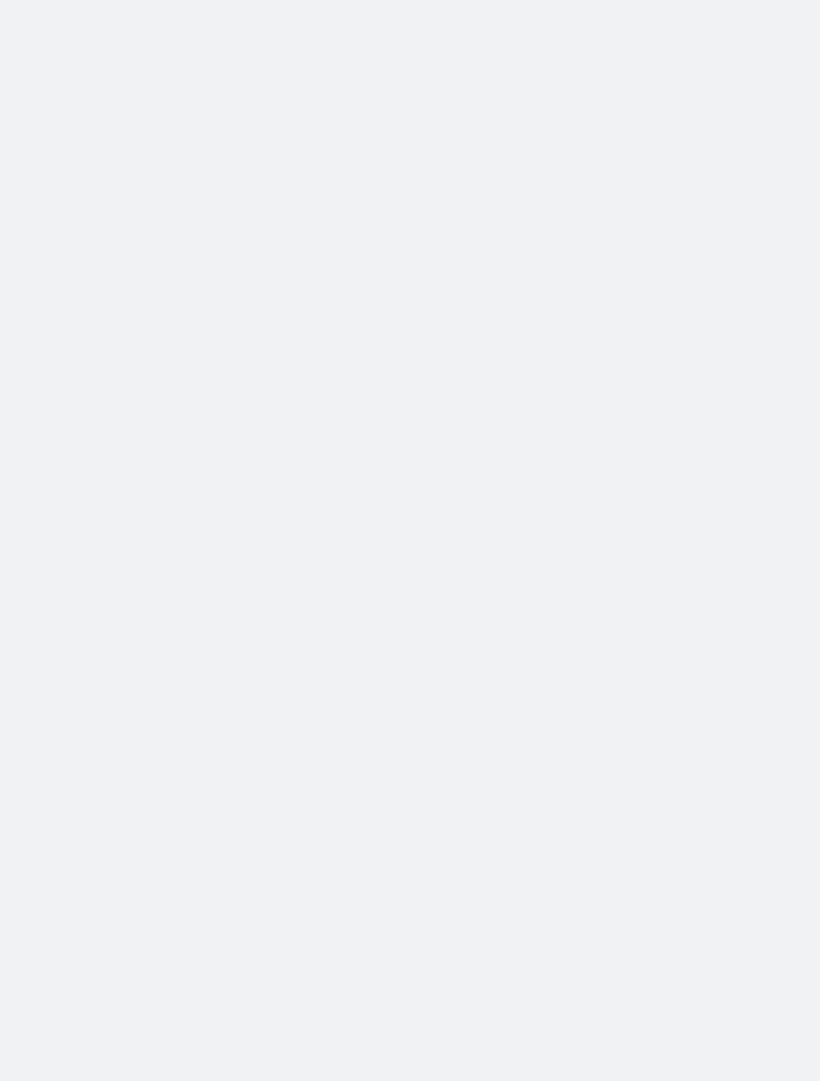 scroll, scrollTop: 0, scrollLeft: 0, axis: both 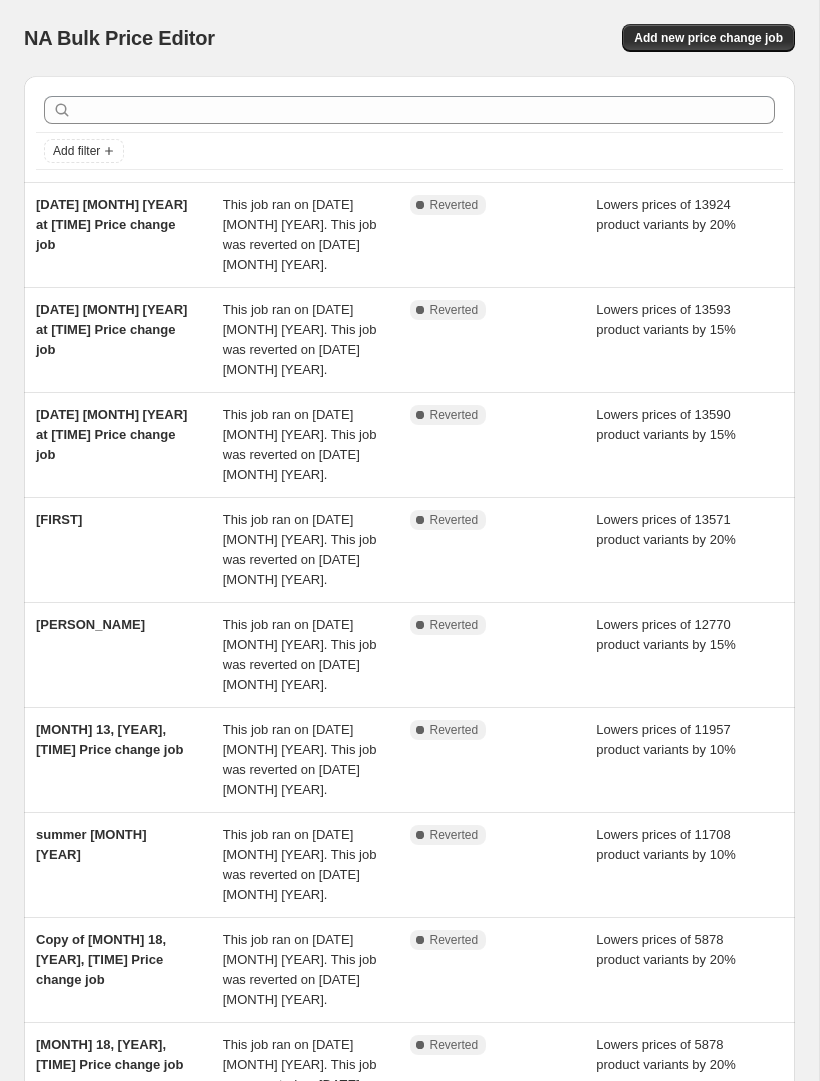 click on "Add new price change job" at bounding box center (708, 38) 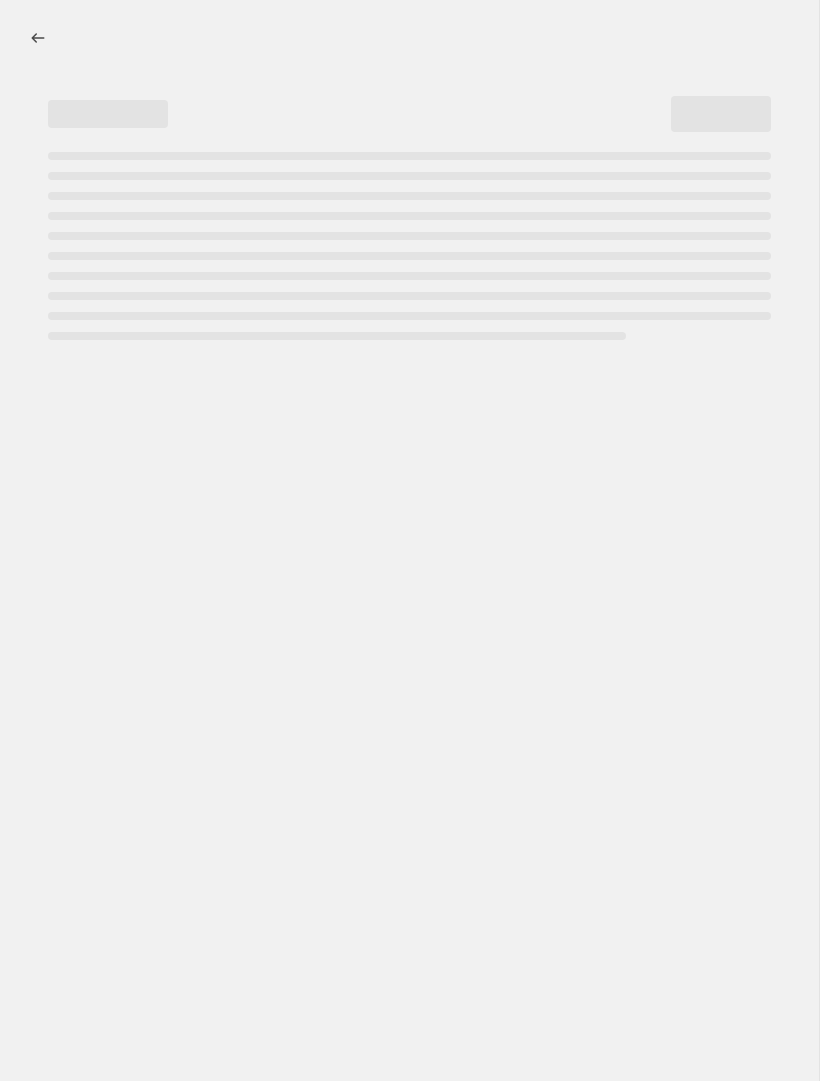 select on "percentage" 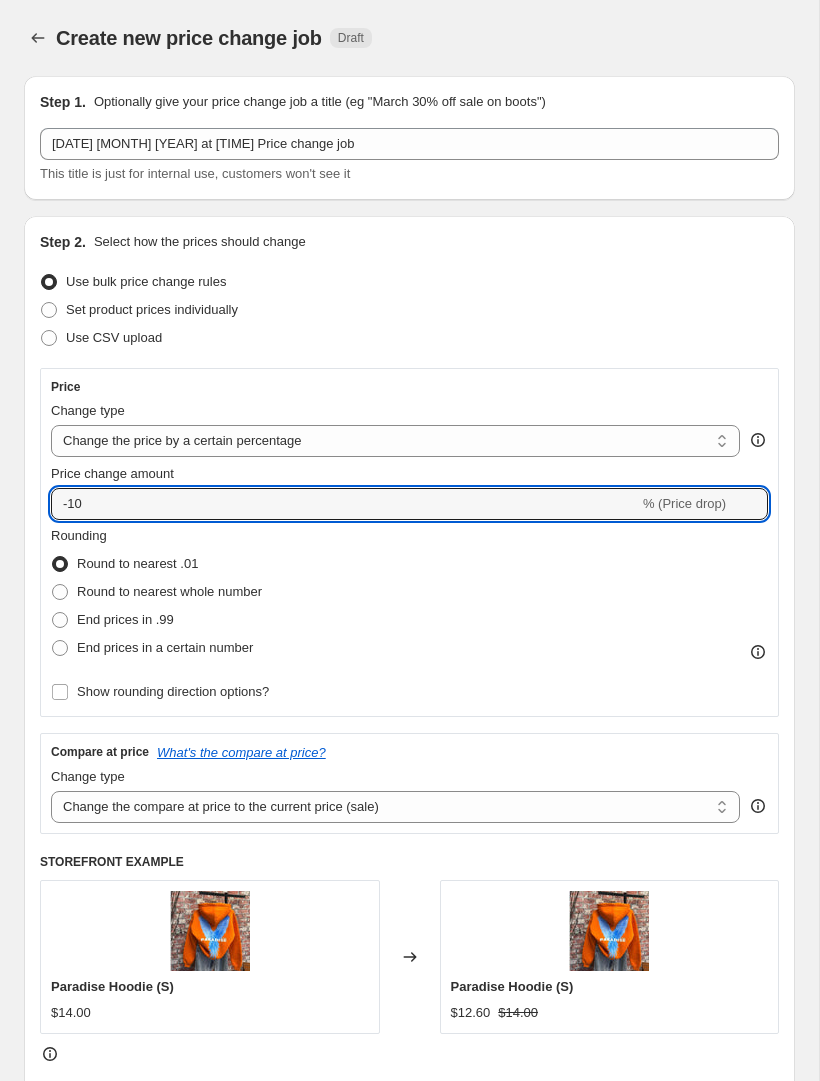 click on "-10" at bounding box center [345, 504] 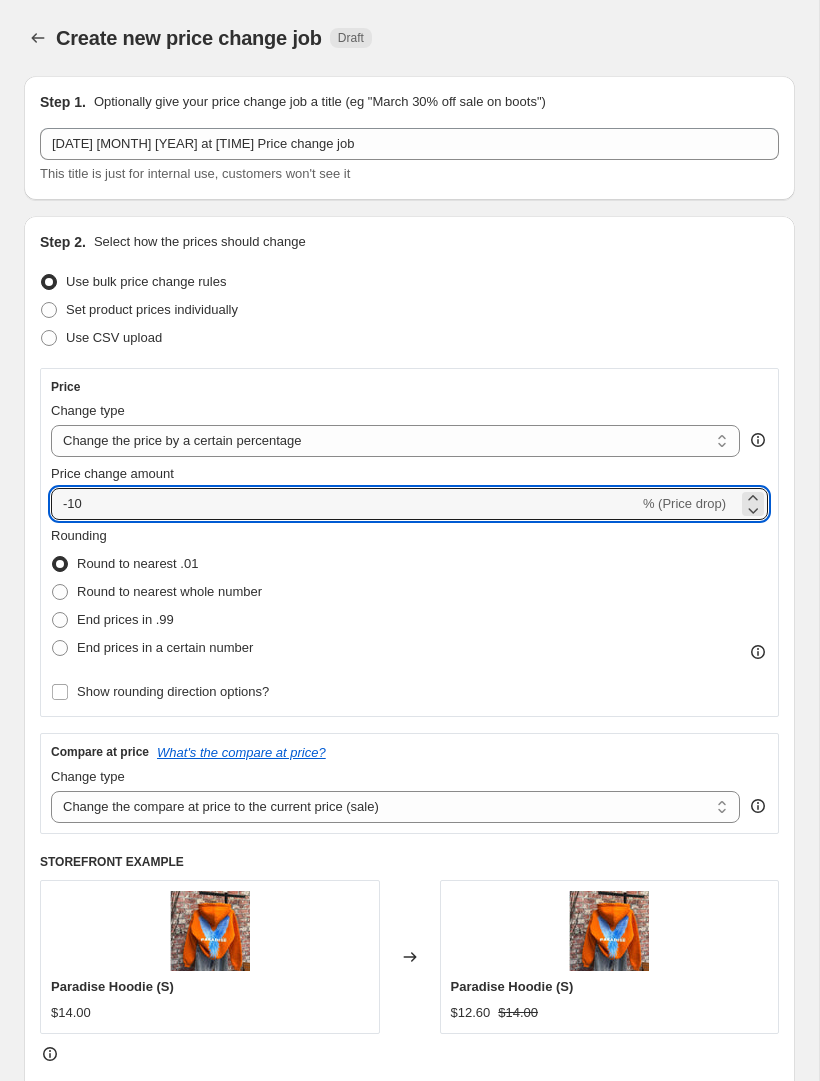 type on "-1" 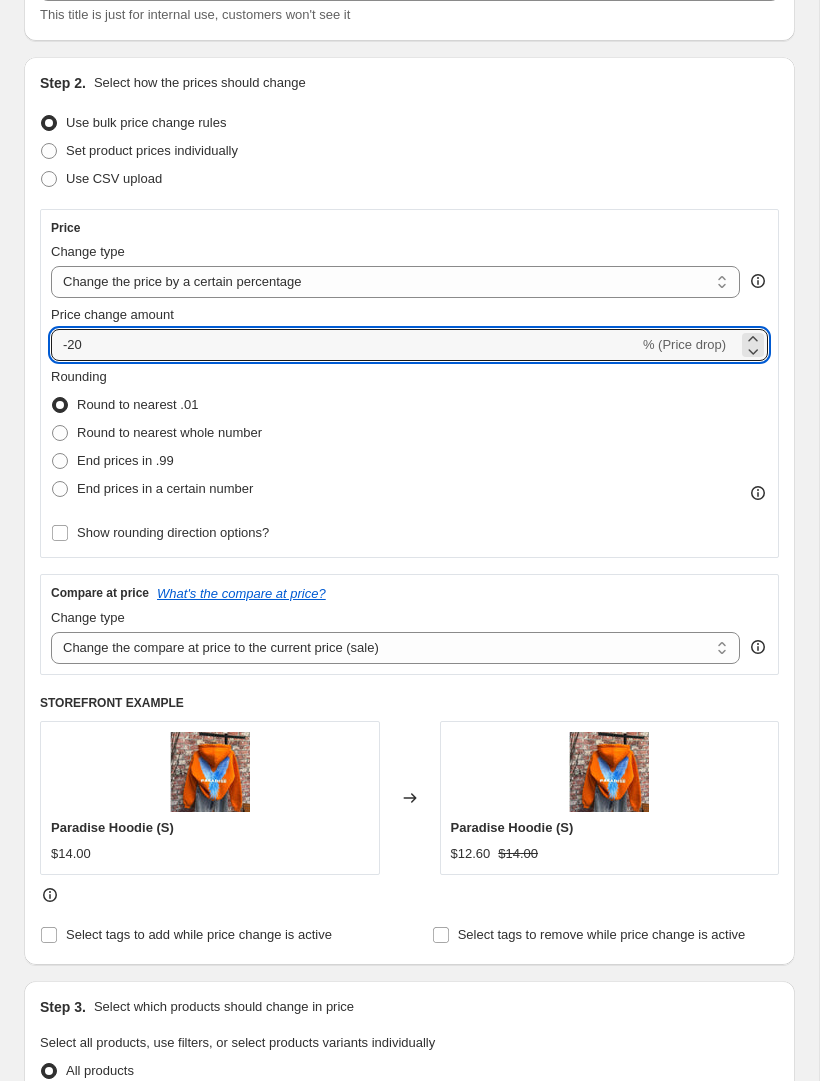 scroll, scrollTop: 158, scrollLeft: 0, axis: vertical 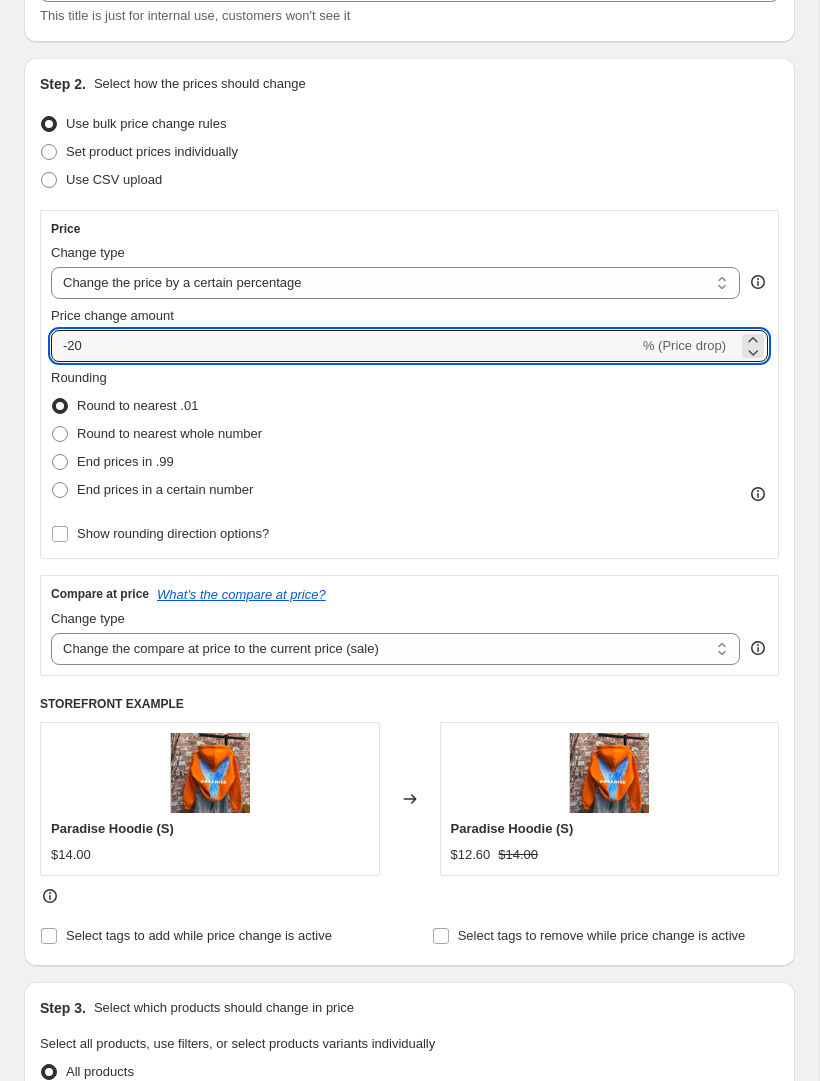 type on "-2" 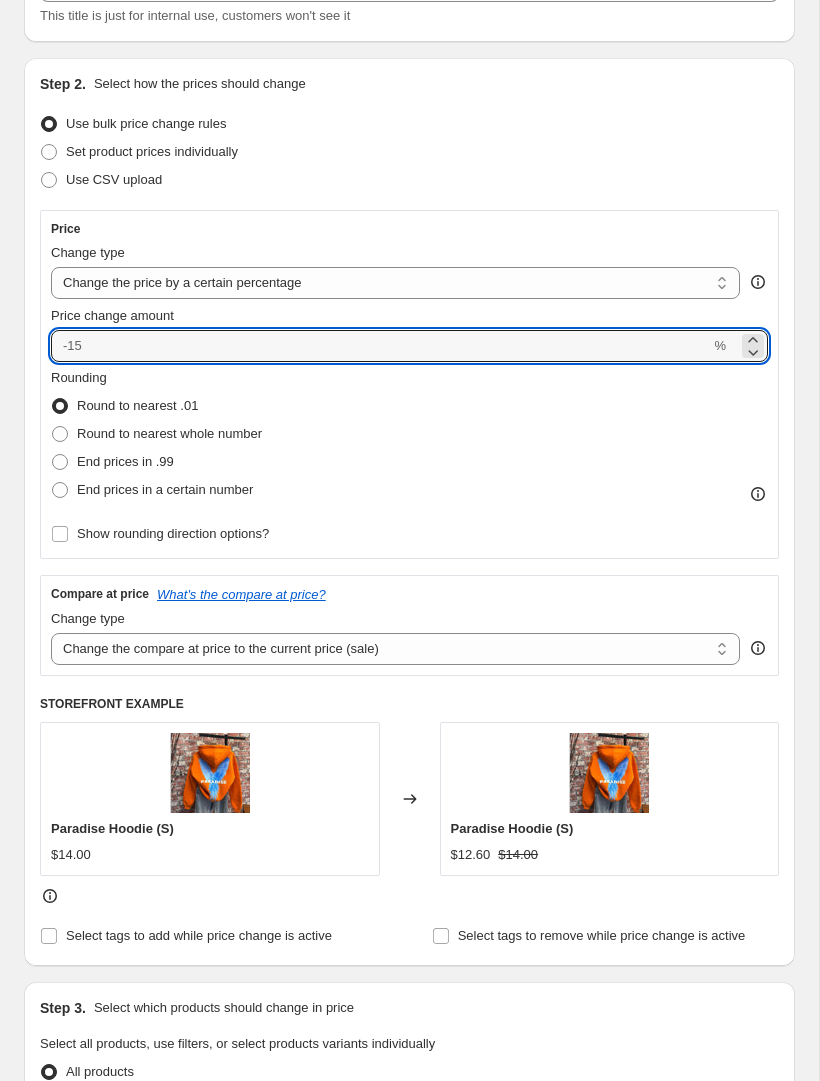 click on "Rounding Round to nearest .01 Round to nearest whole number End prices in .99 End prices in a certain number" at bounding box center (409, 436) 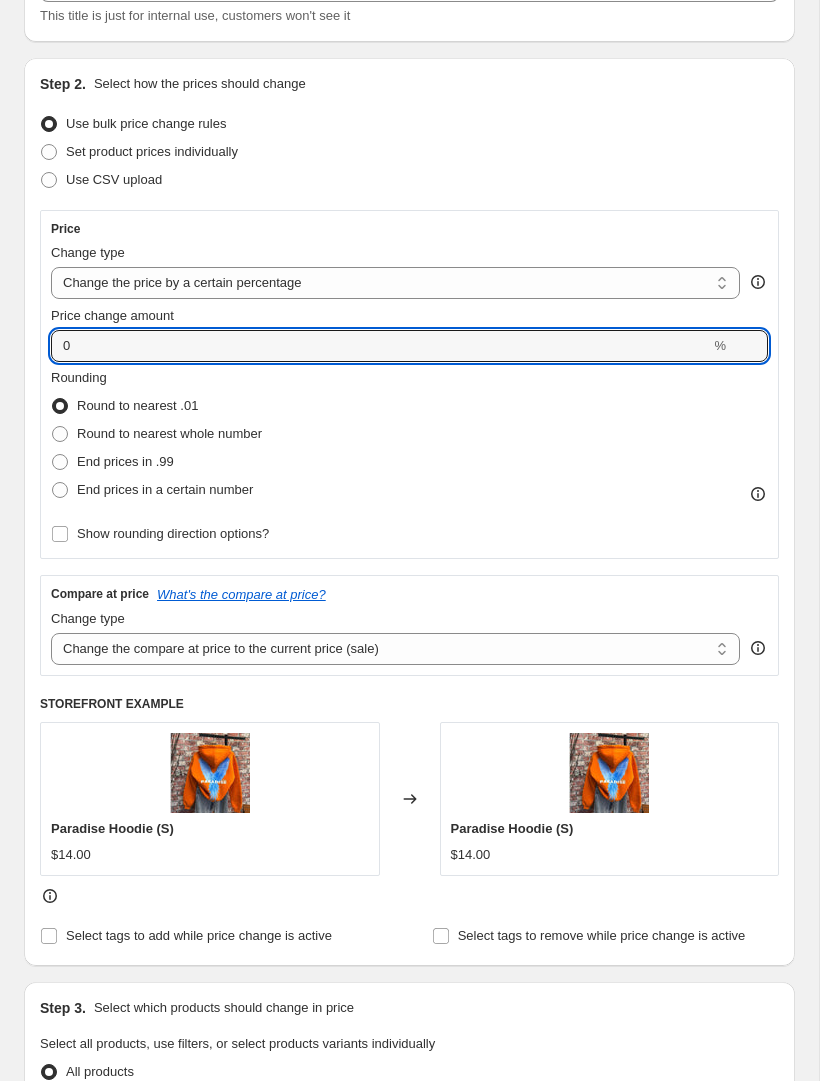 click on "0" at bounding box center (380, 346) 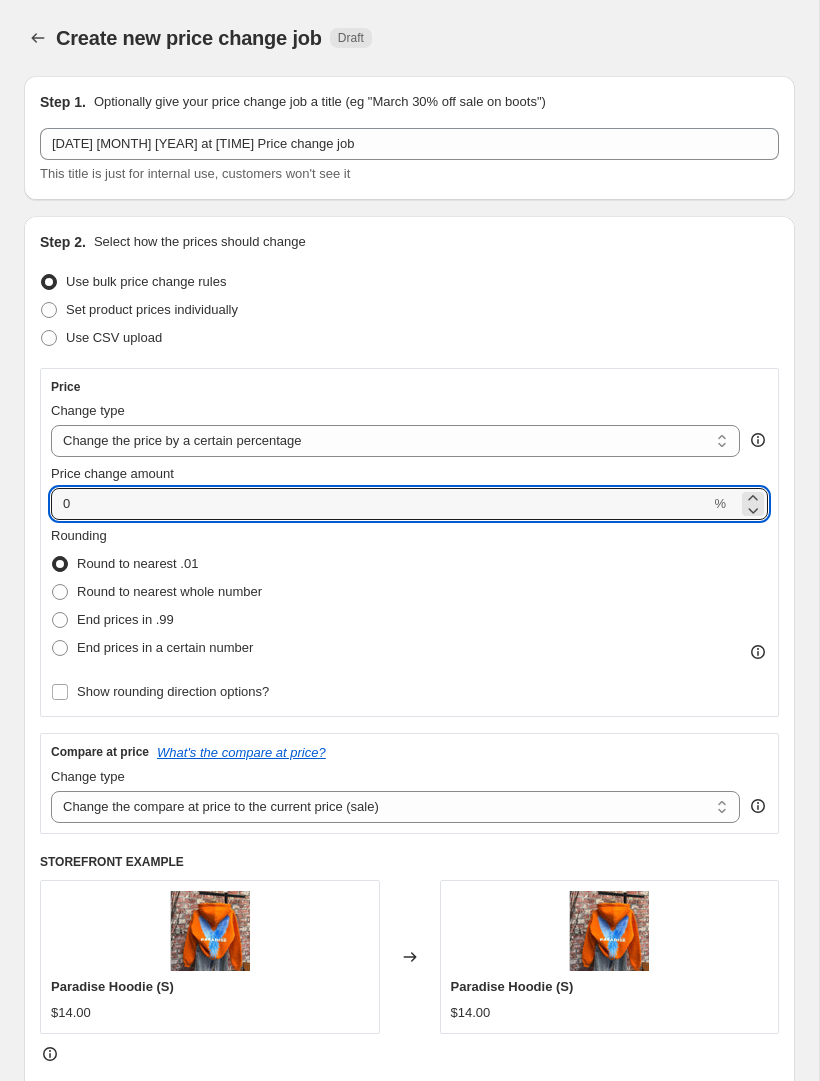 scroll, scrollTop: 0, scrollLeft: 0, axis: both 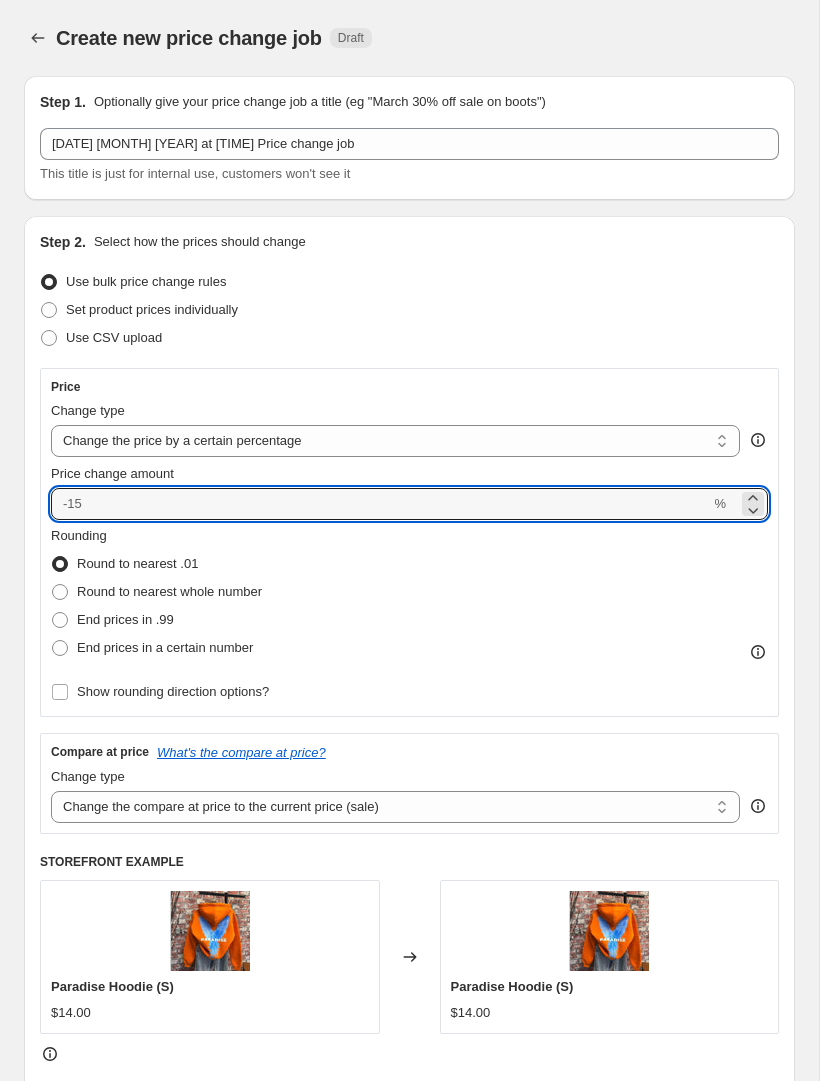 type on "0" 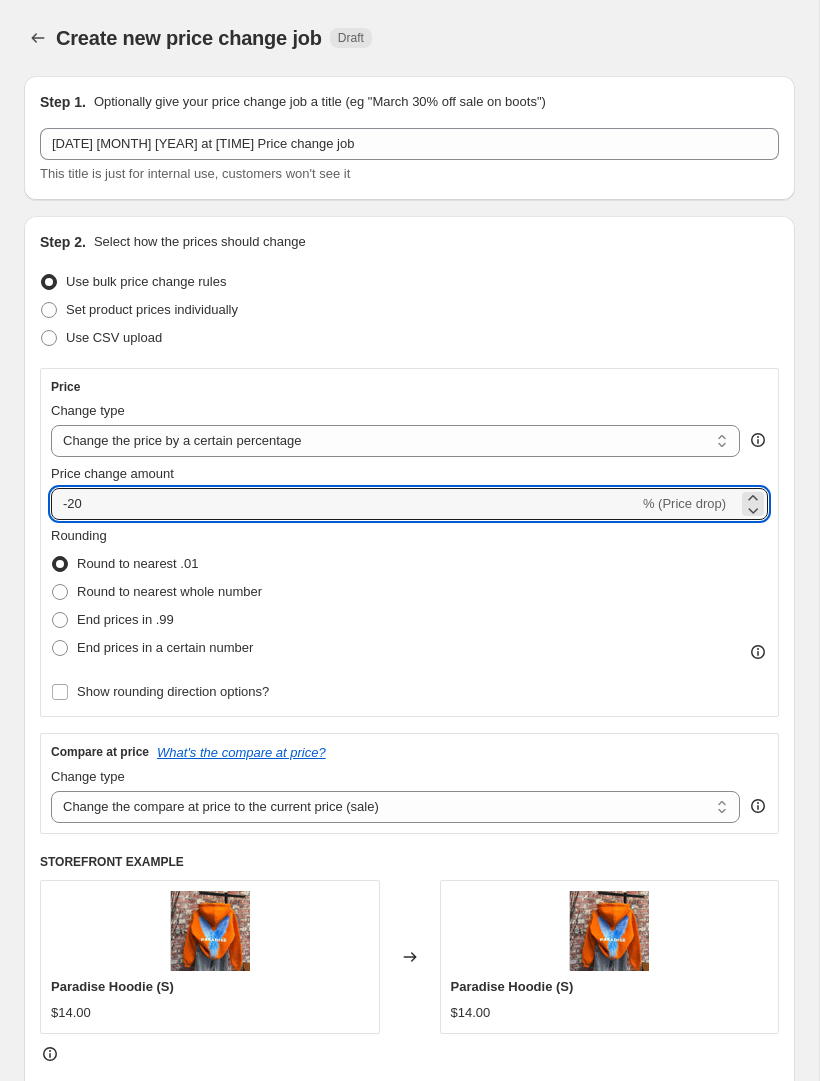 type on "-20" 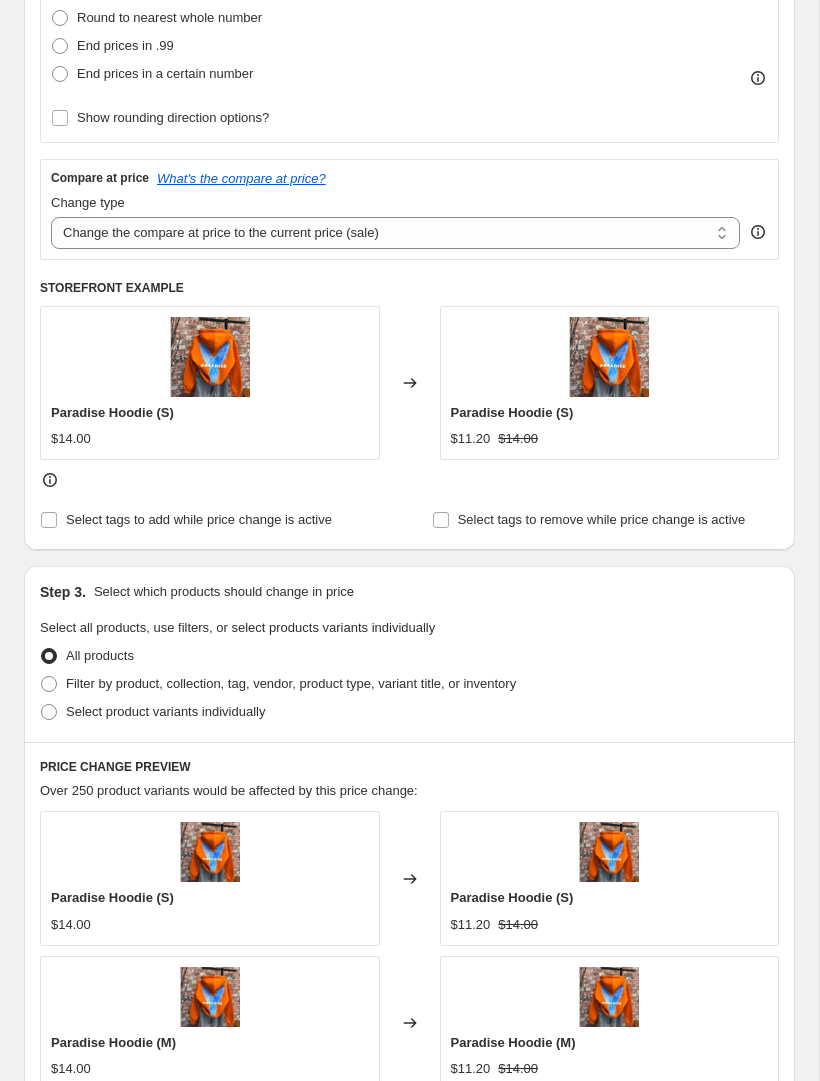 scroll, scrollTop: 603, scrollLeft: 0, axis: vertical 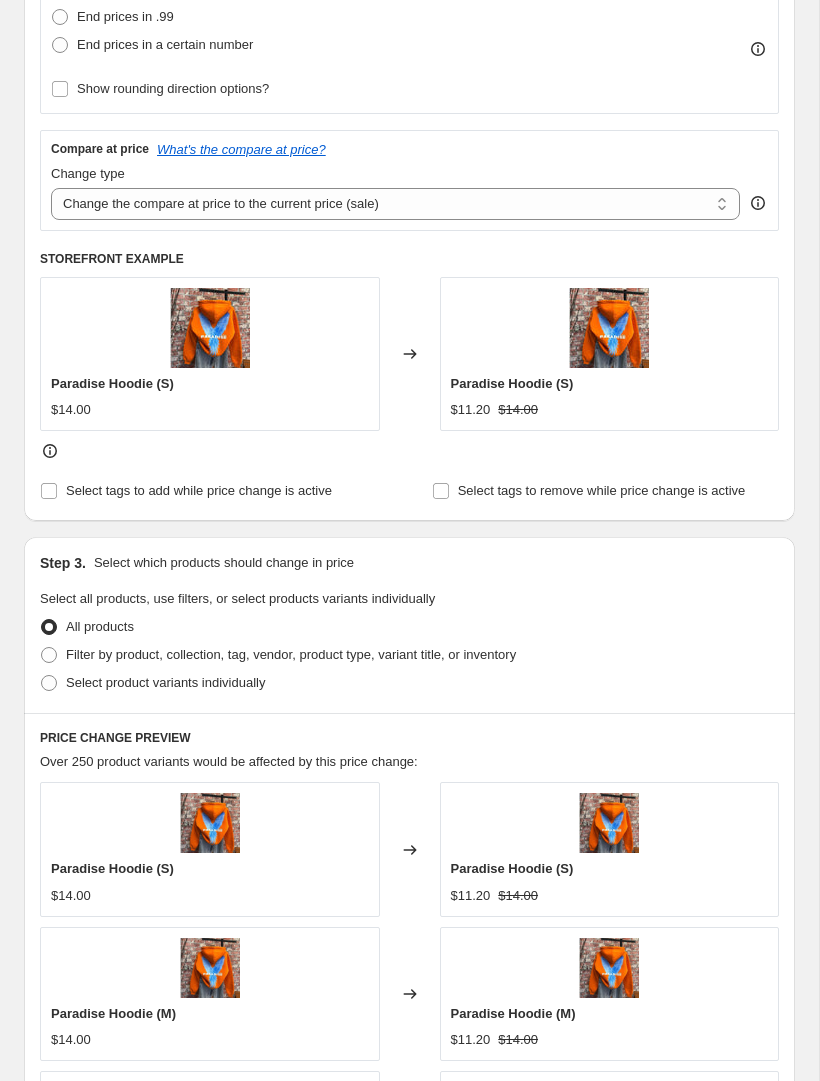 click on "Filter by product, collection, tag, vendor, product type, variant title, or inventory" at bounding box center (291, 654) 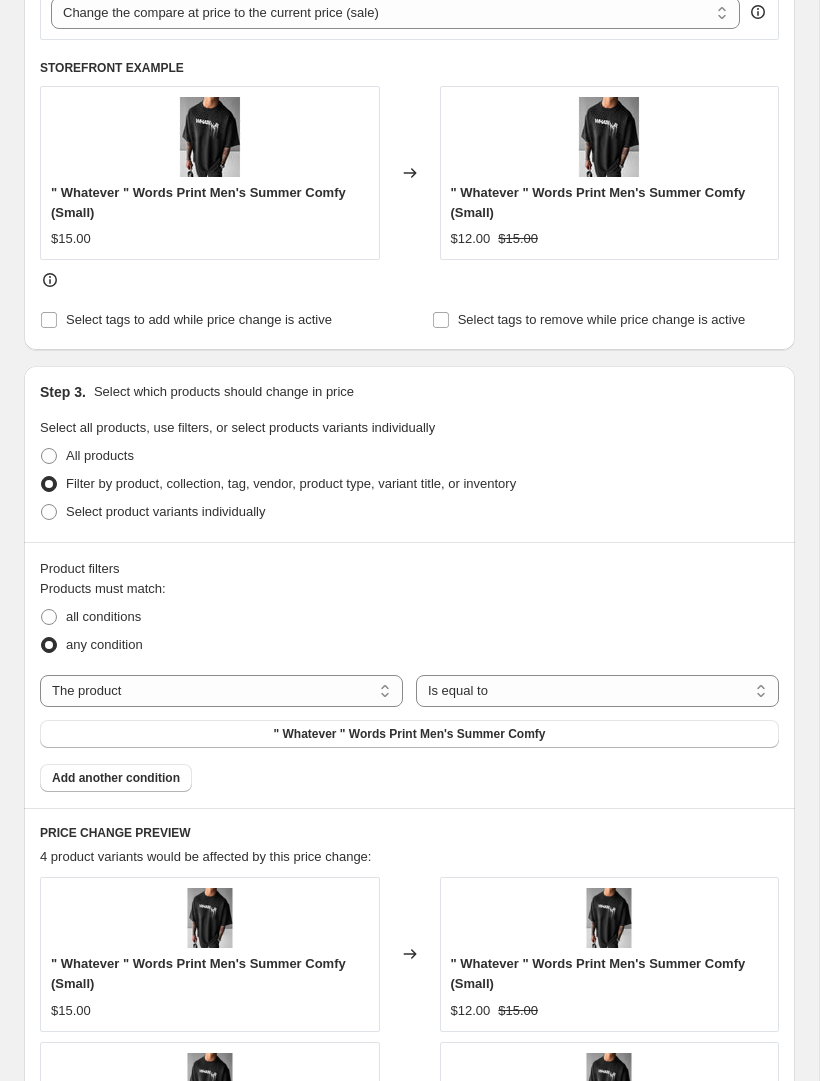 scroll, scrollTop: 796, scrollLeft: 0, axis: vertical 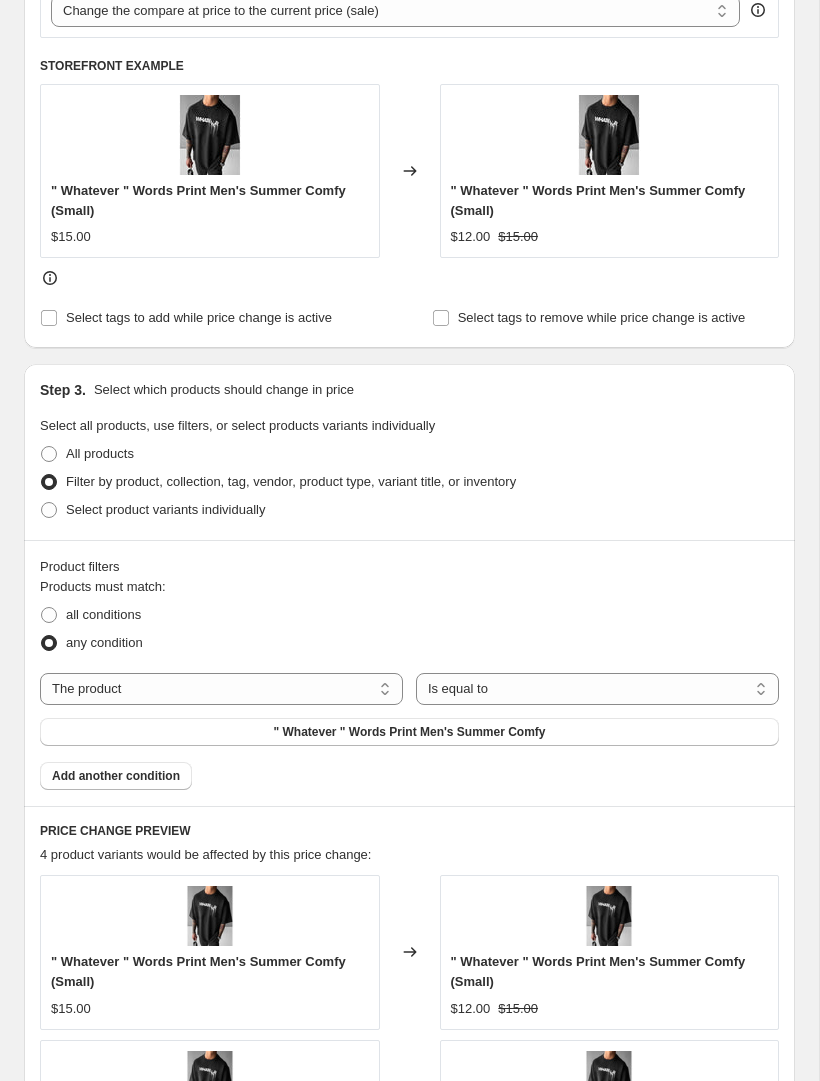 click on "The product The product's collection The product's tag The product's vendor The product's type The product's status The variant's title Inventory quantity" at bounding box center [221, 689] 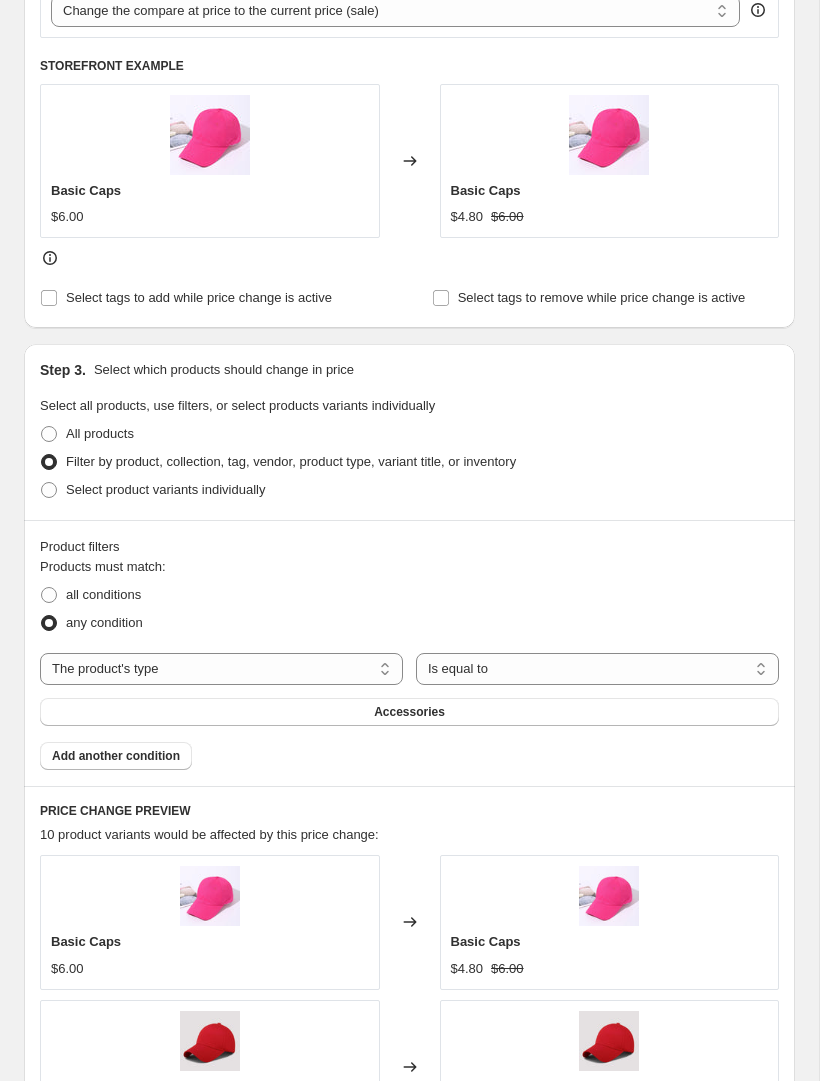 click on "any condition" at bounding box center (409, 623) 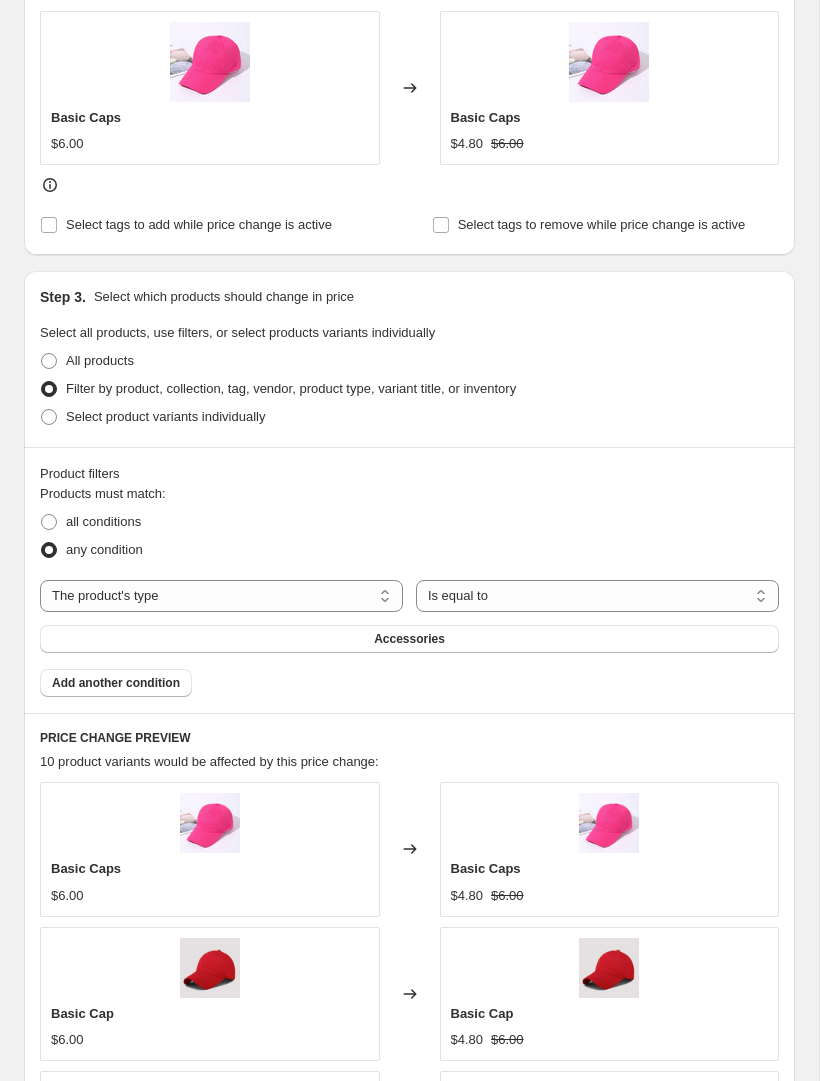 scroll, scrollTop: 963, scrollLeft: 0, axis: vertical 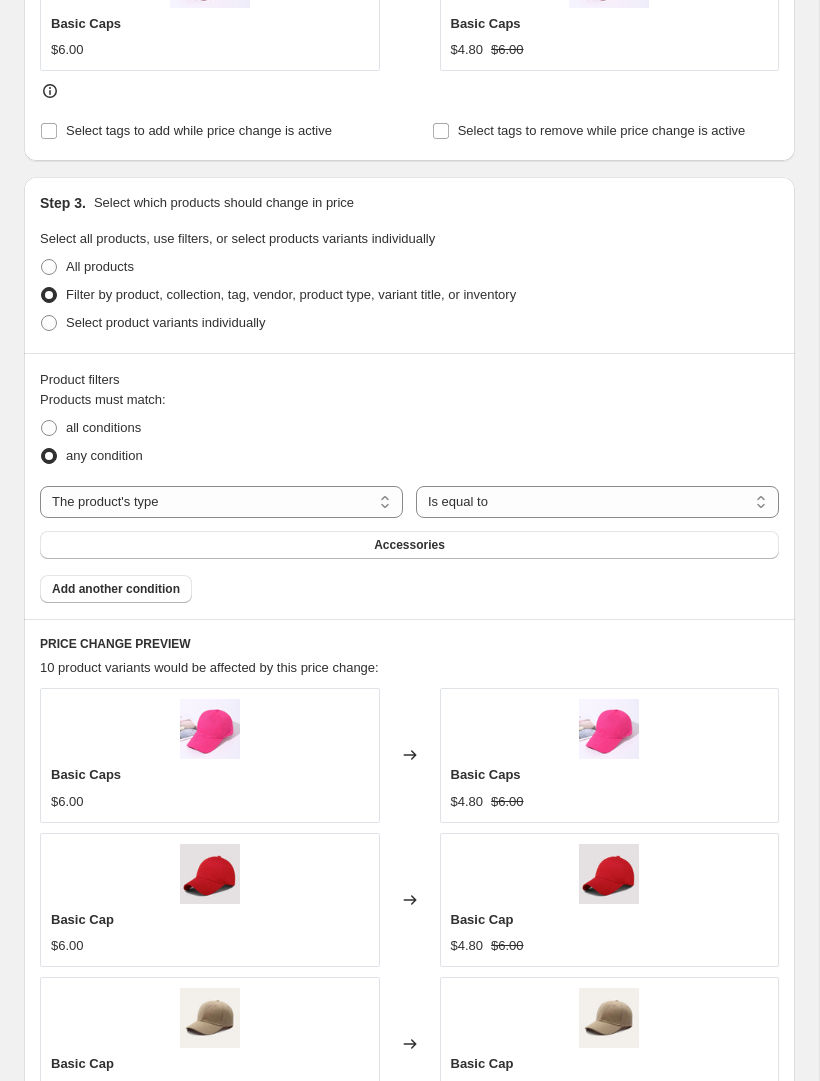 click on "Add another condition" at bounding box center [116, 589] 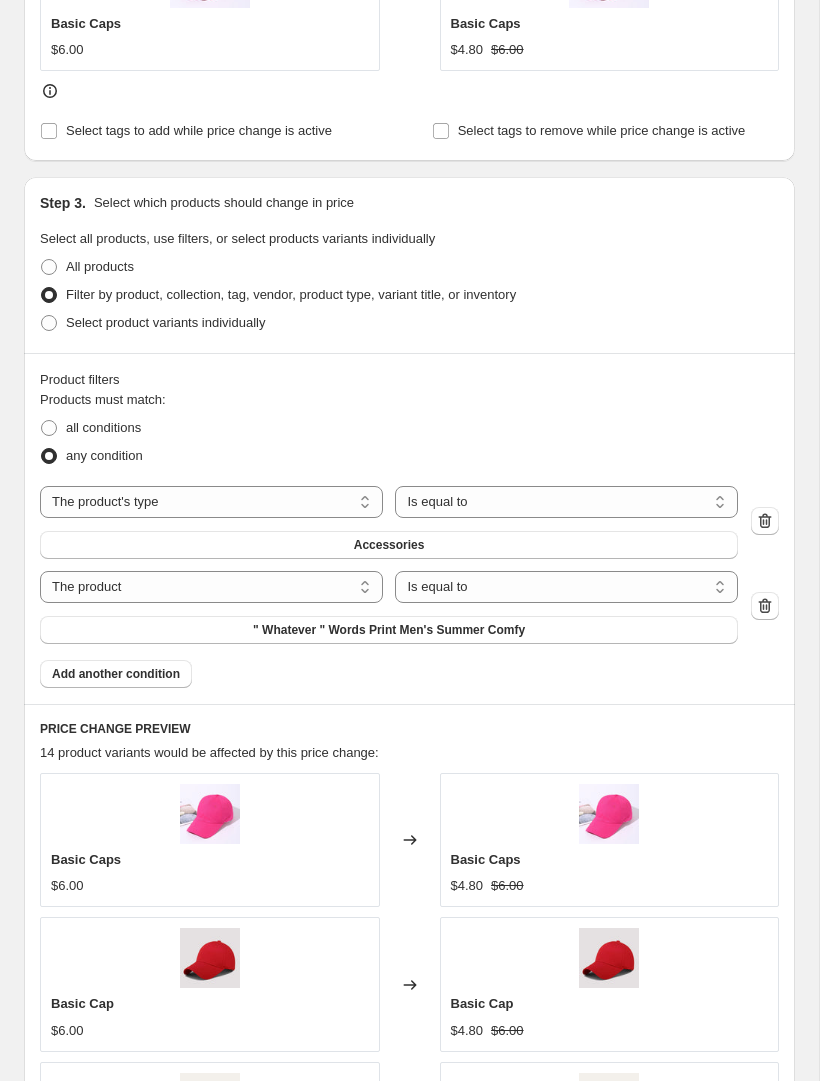 click on "Add another condition" at bounding box center [116, 674] 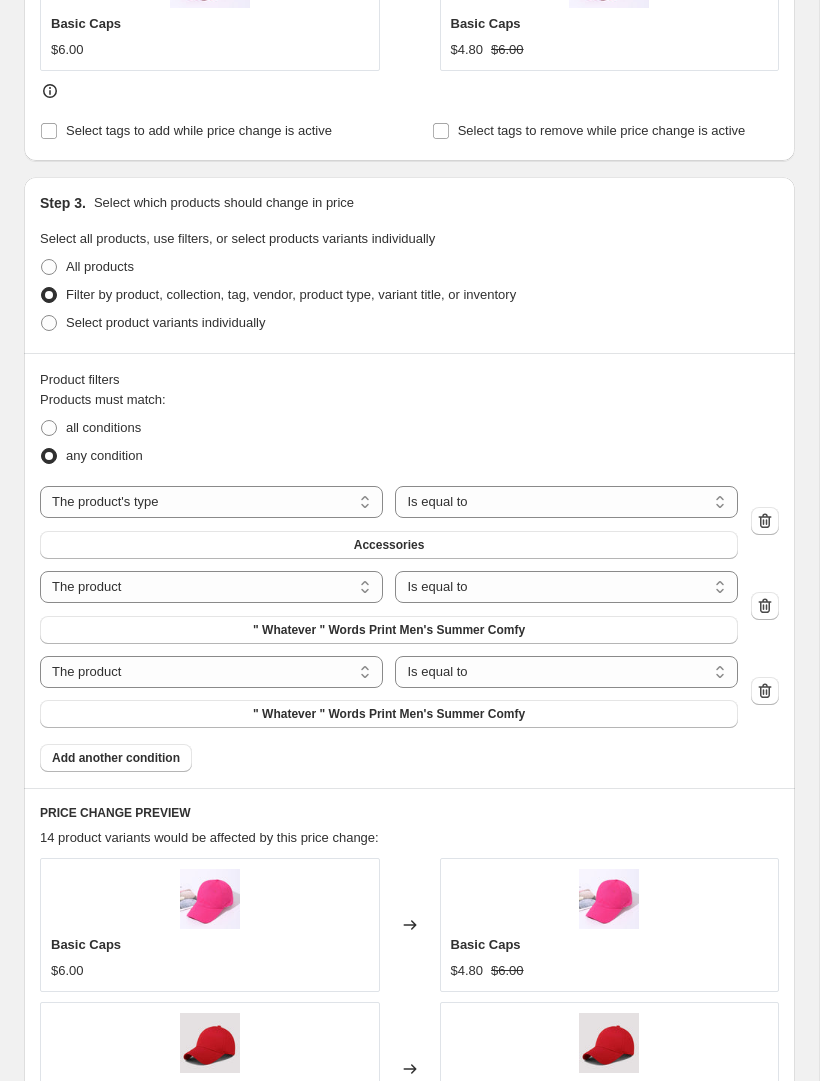 click on "Add another condition" at bounding box center (116, 758) 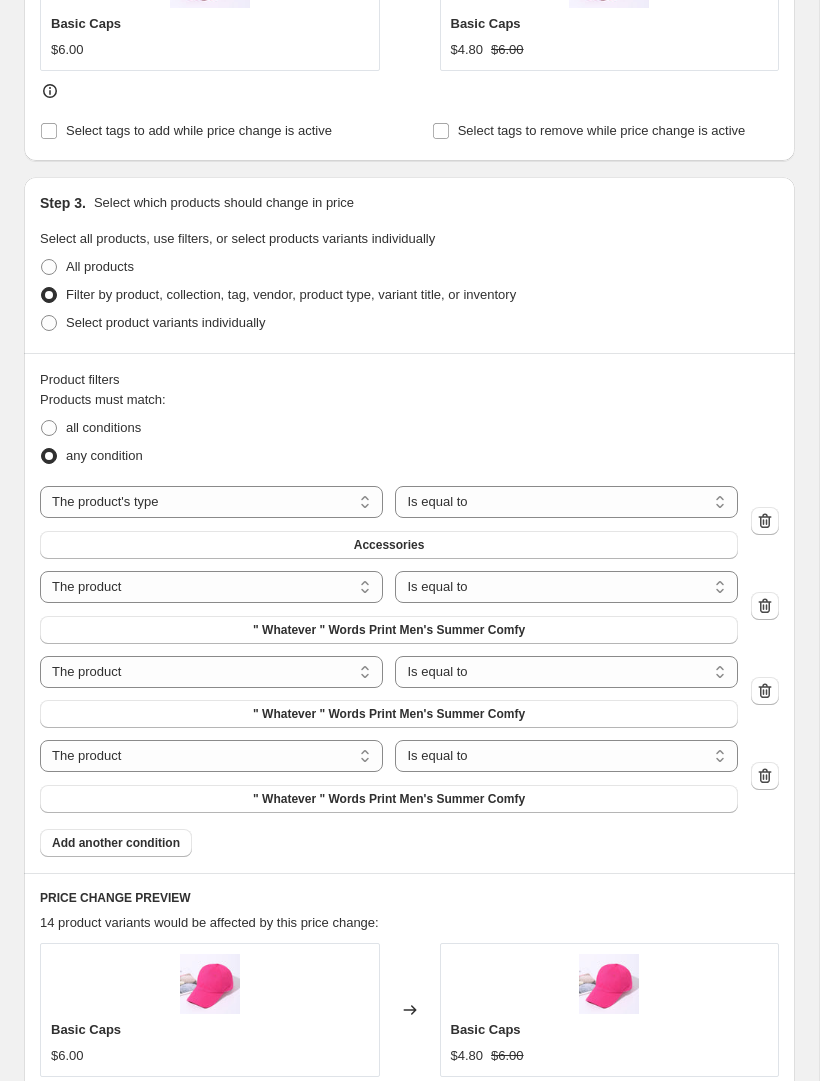 click on "Add another condition" at bounding box center [116, 843] 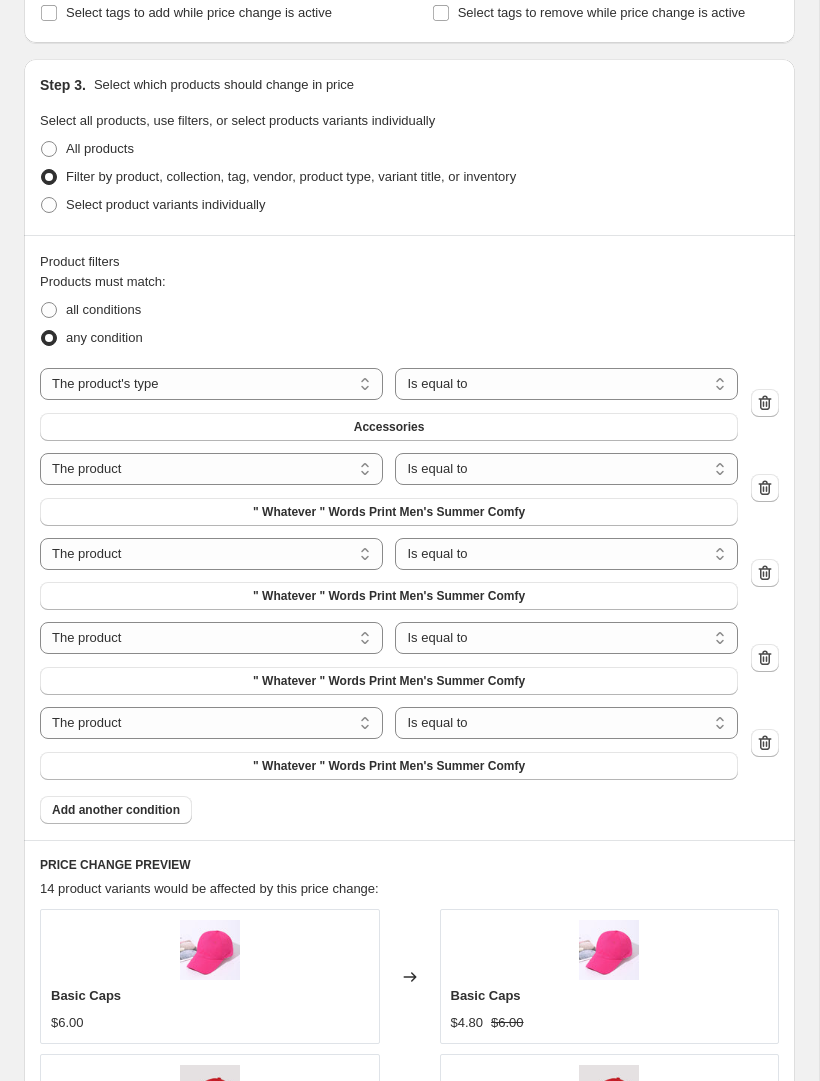 scroll, scrollTop: 1086, scrollLeft: 0, axis: vertical 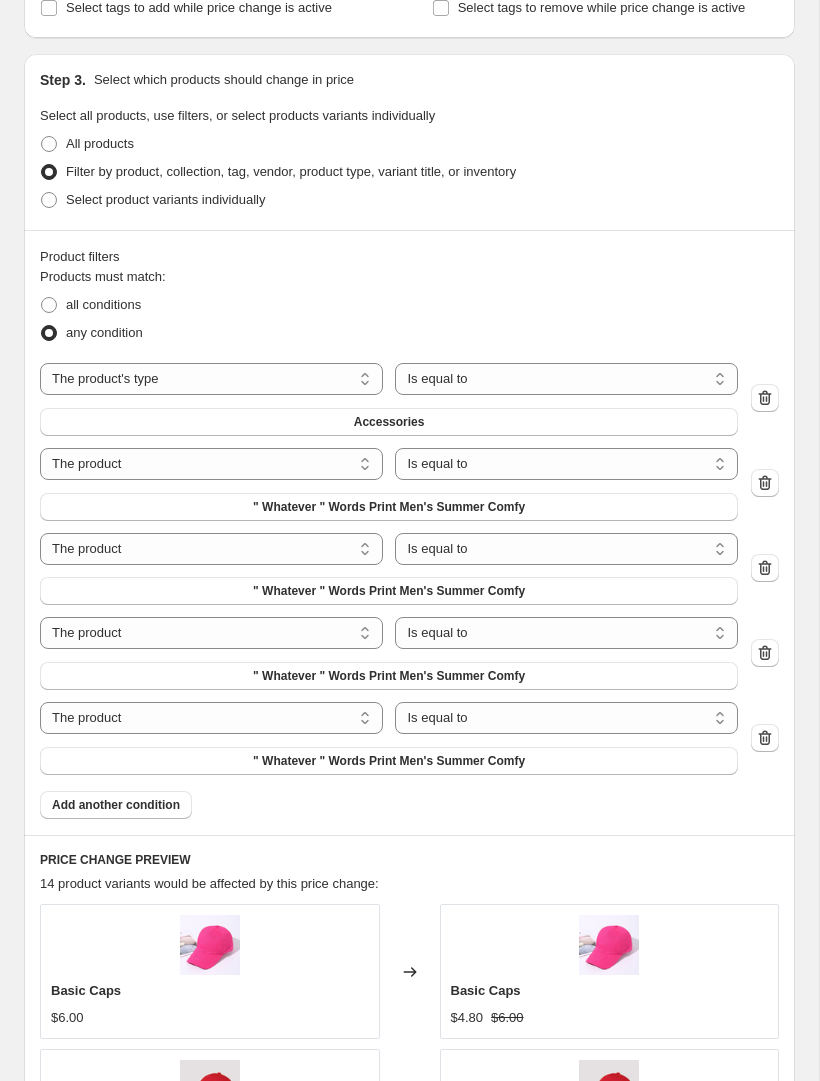 click on "" Whatever " Words Print Men's Summer Comfy" at bounding box center [389, 507] 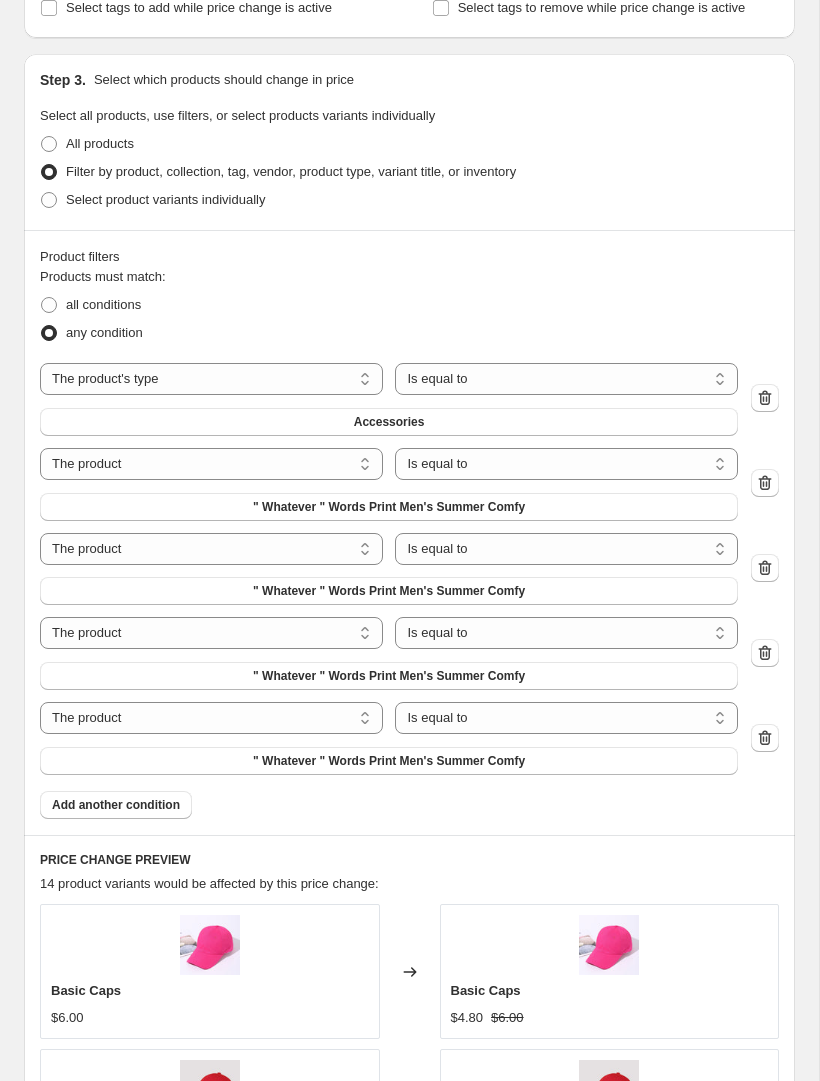 select on "product_type" 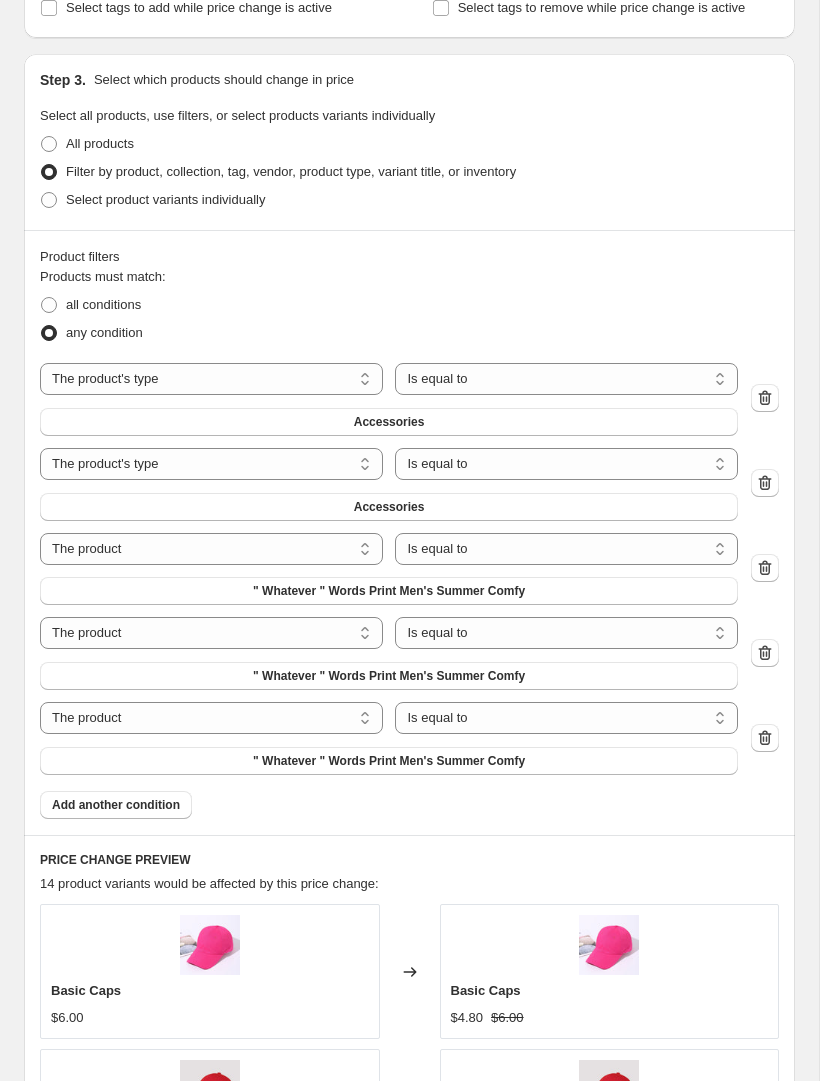 click on "The product The product's collection The product's tag The product's vendor The product's type The product's status The variant's title Inventory quantity" at bounding box center (211, 549) 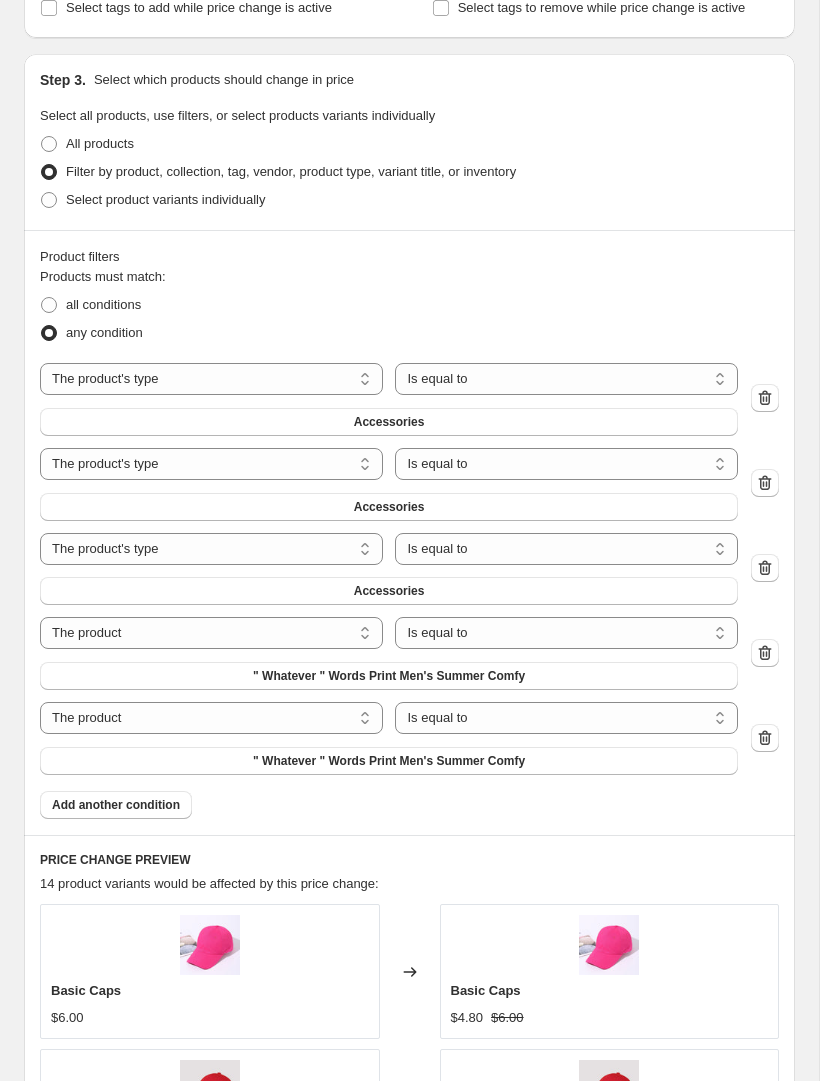 click on "The product The product's collection The product's tag The product's vendor The product's type The product's status The variant's title Inventory quantity" at bounding box center [211, 633] 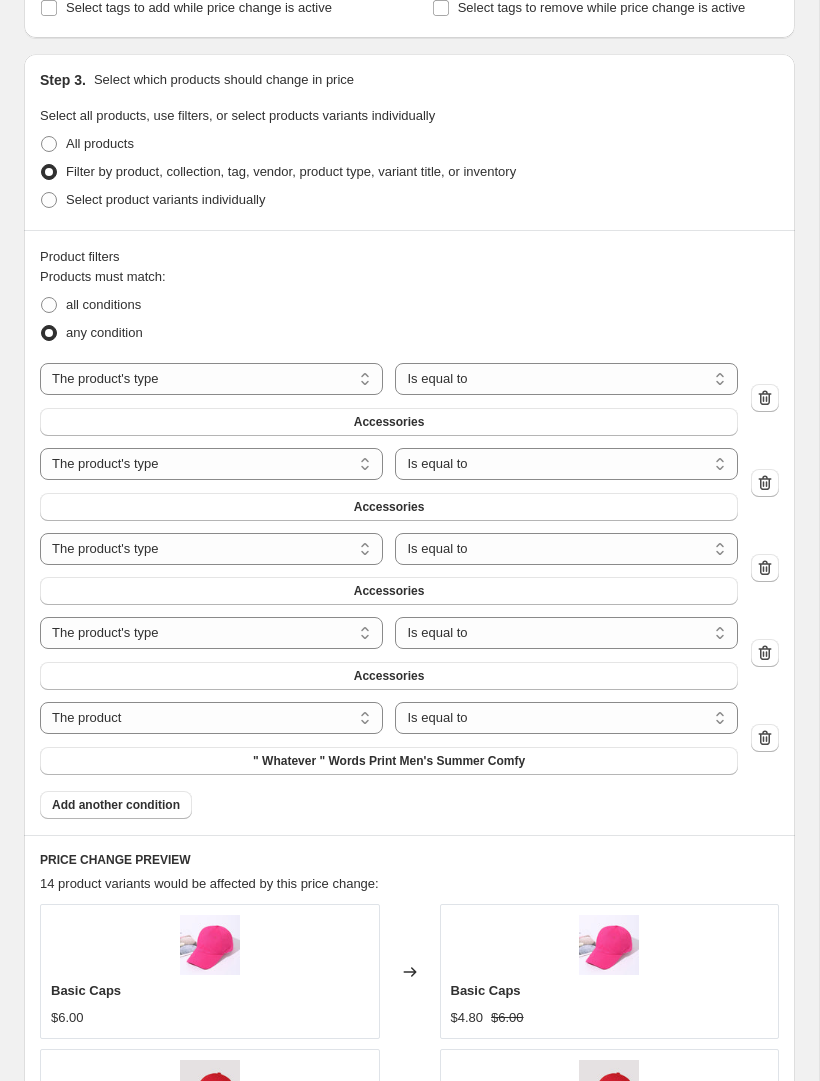 click on "The product The product's collection The product's tag The product's vendor The product's type The product's status The variant's title Inventory quantity" at bounding box center (211, 718) 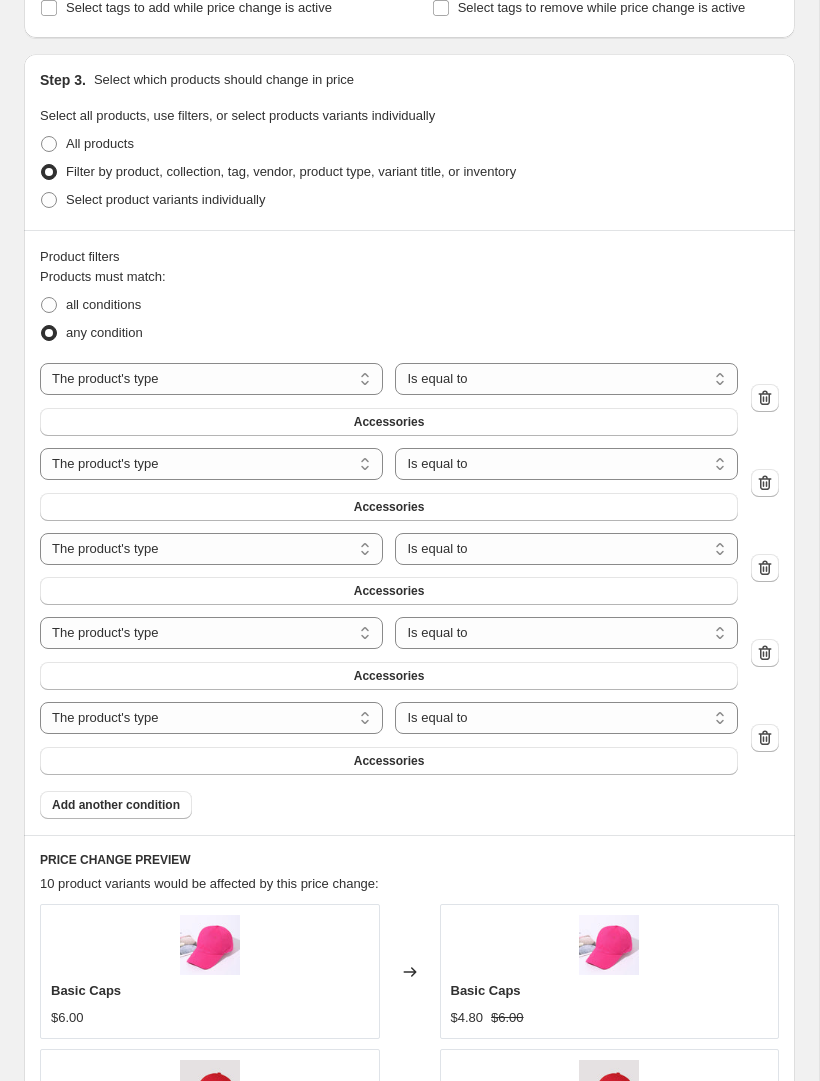click on "Accessories" at bounding box center (389, 507) 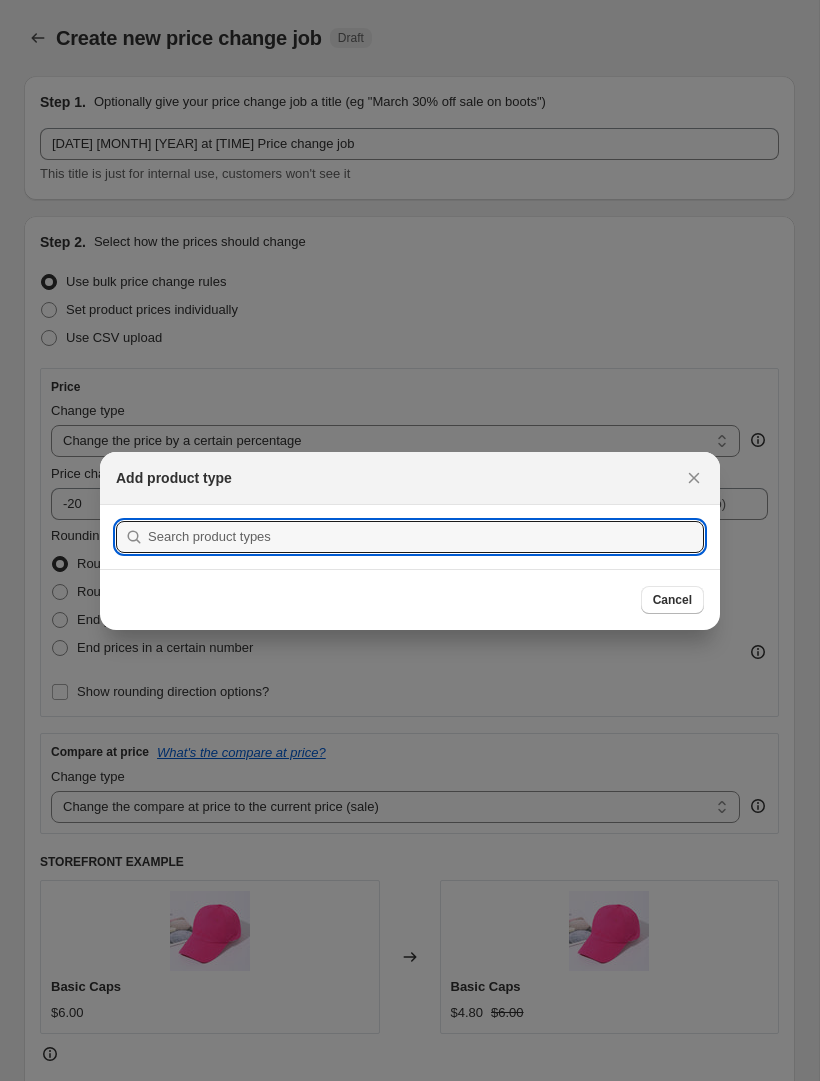 scroll, scrollTop: 1086, scrollLeft: 0, axis: vertical 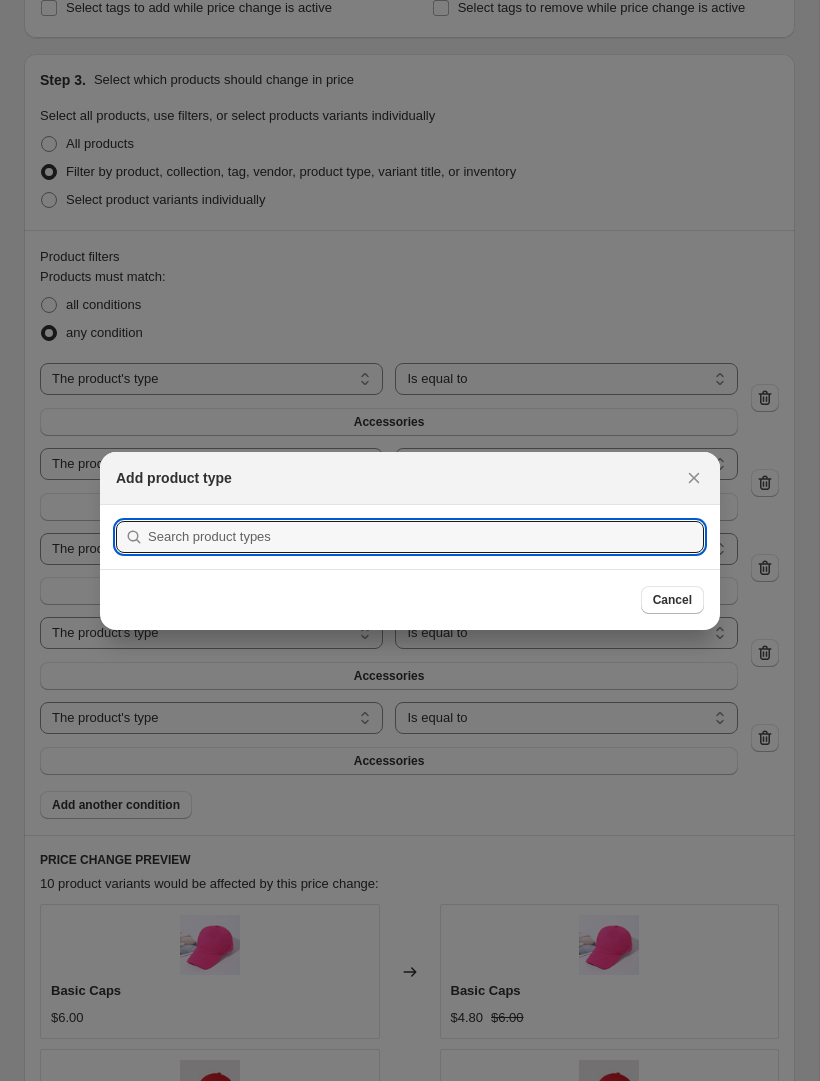 click at bounding box center (426, 537) 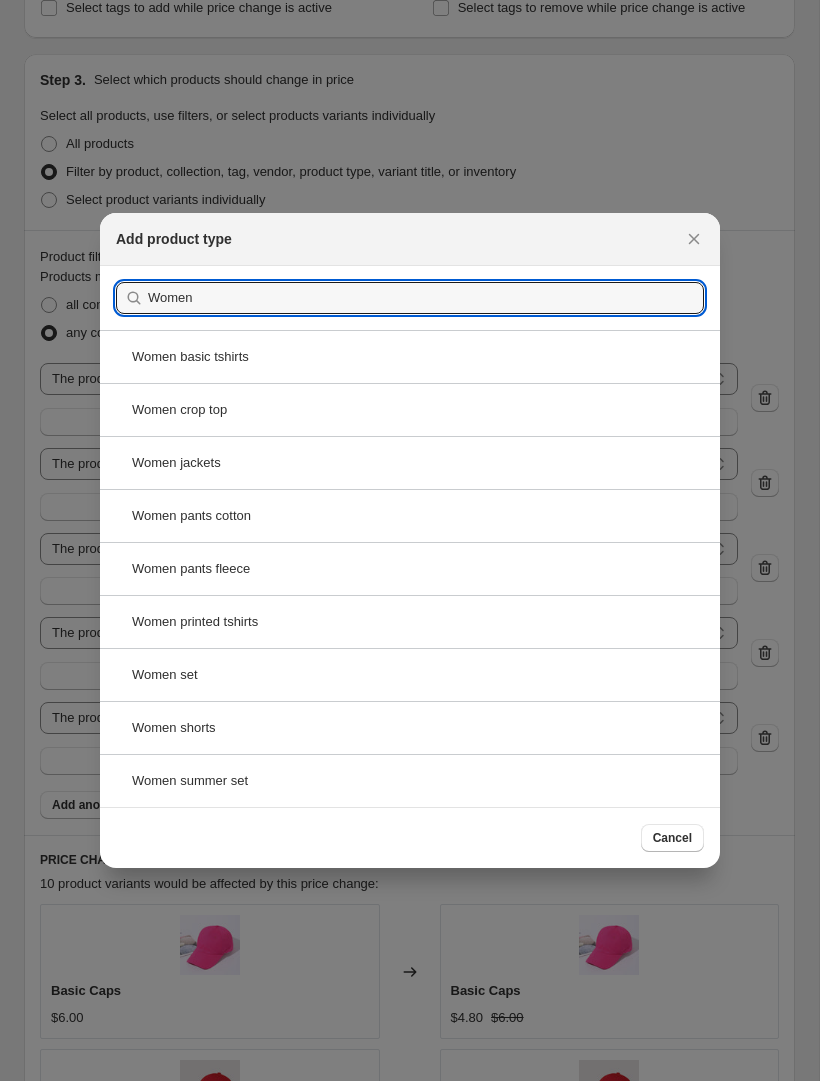 type on "Women" 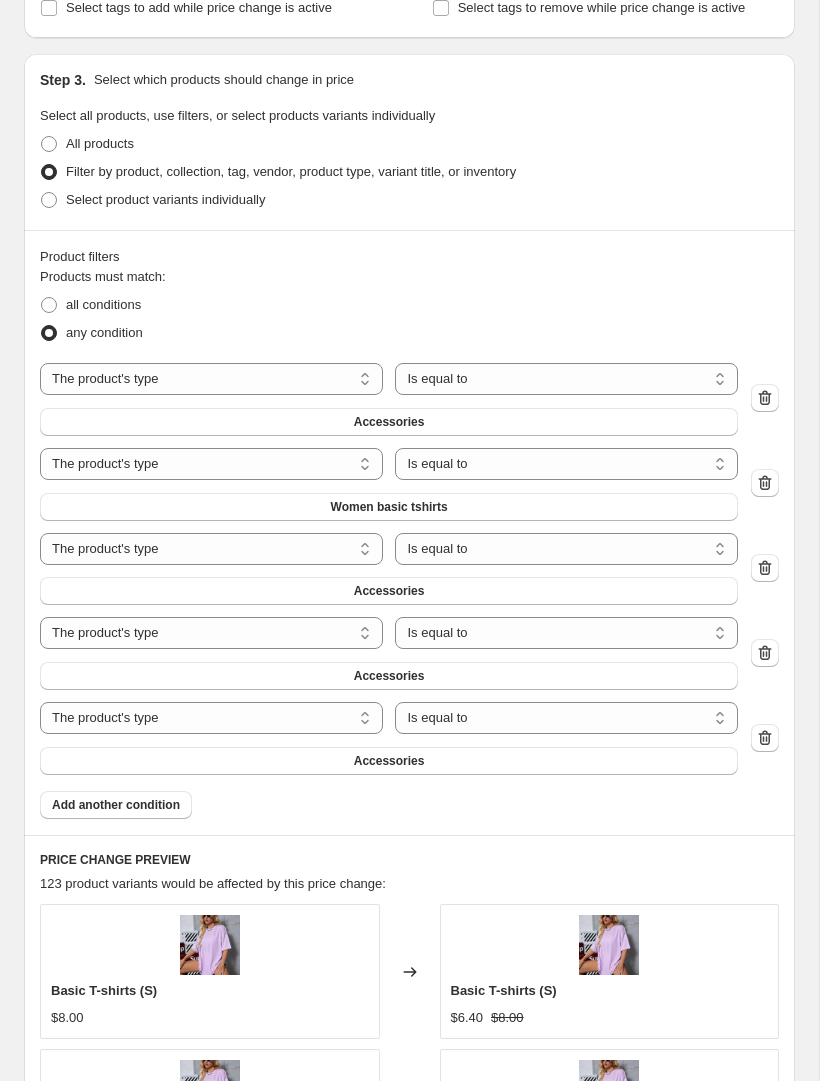 click on "Accessories" at bounding box center [389, 591] 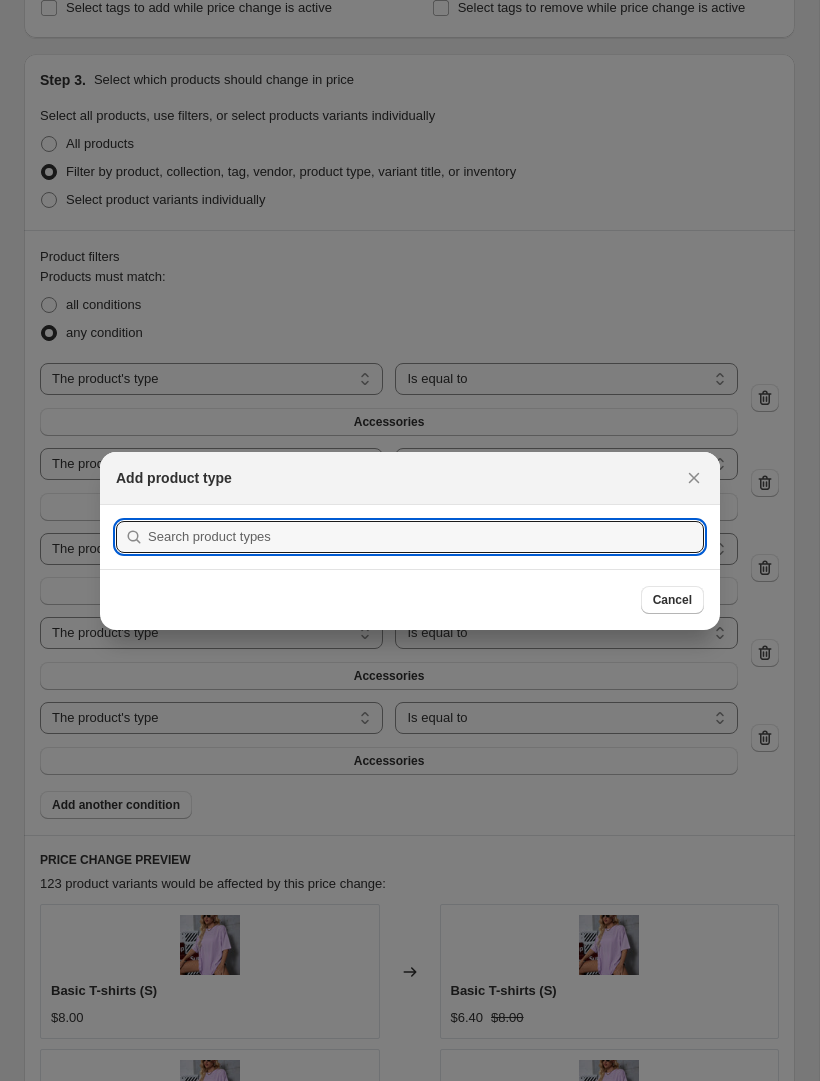 scroll, scrollTop: 0, scrollLeft: 0, axis: both 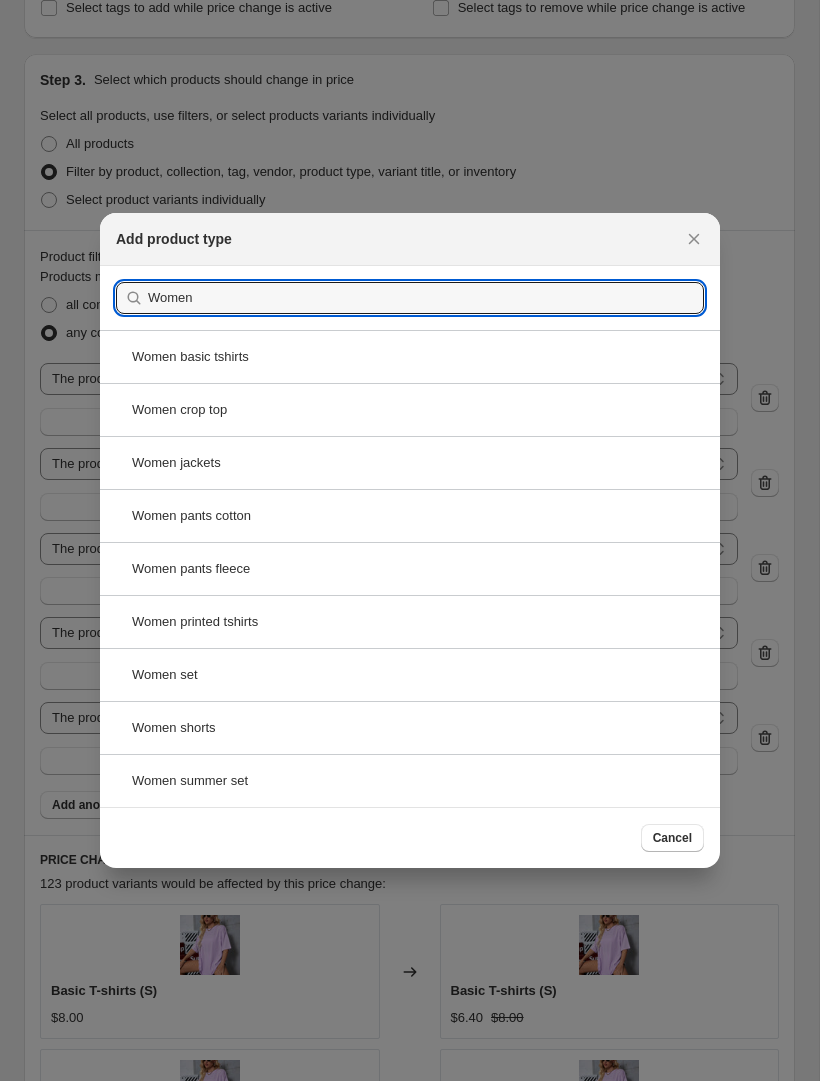 type on "Women" 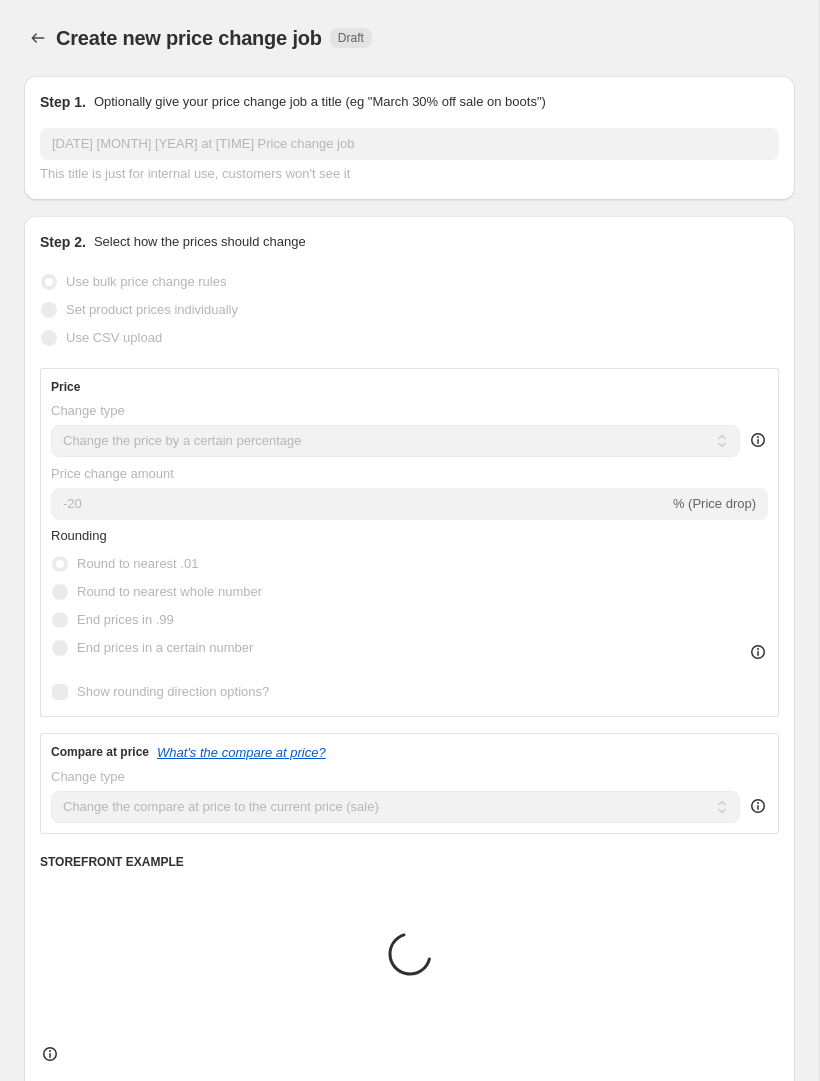 scroll, scrollTop: 1086, scrollLeft: 0, axis: vertical 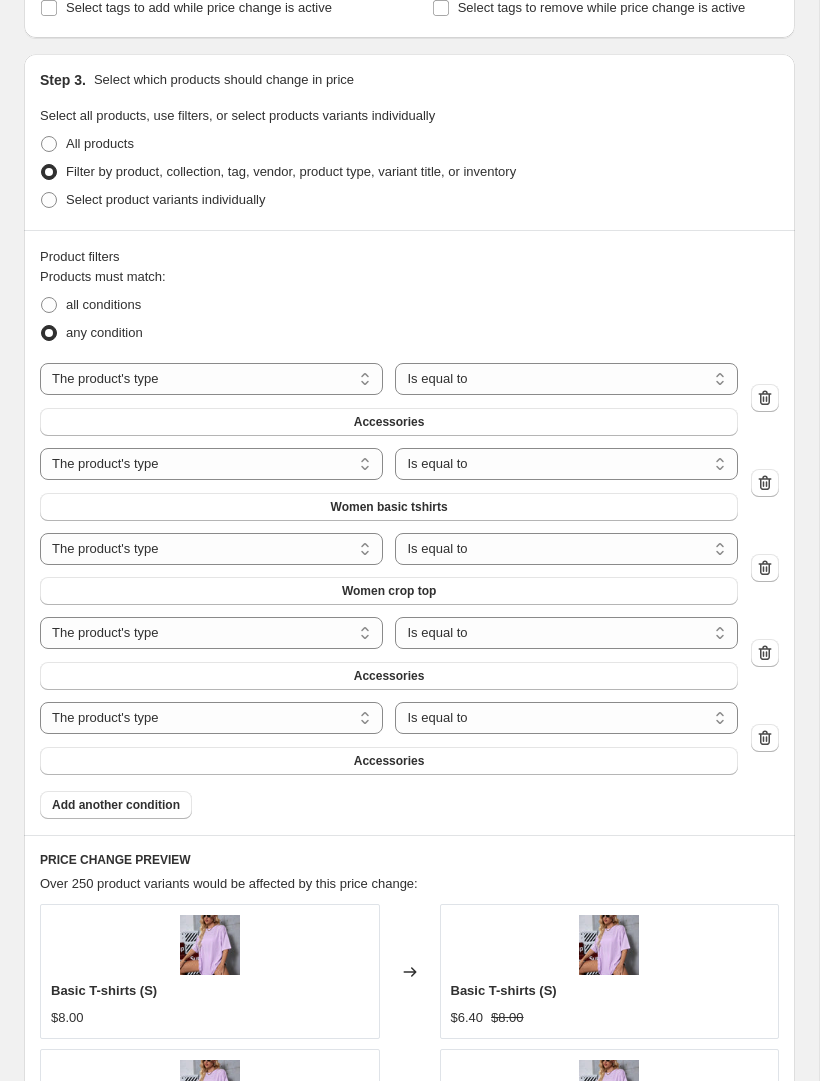 click on "Women crop top" at bounding box center [389, 591] 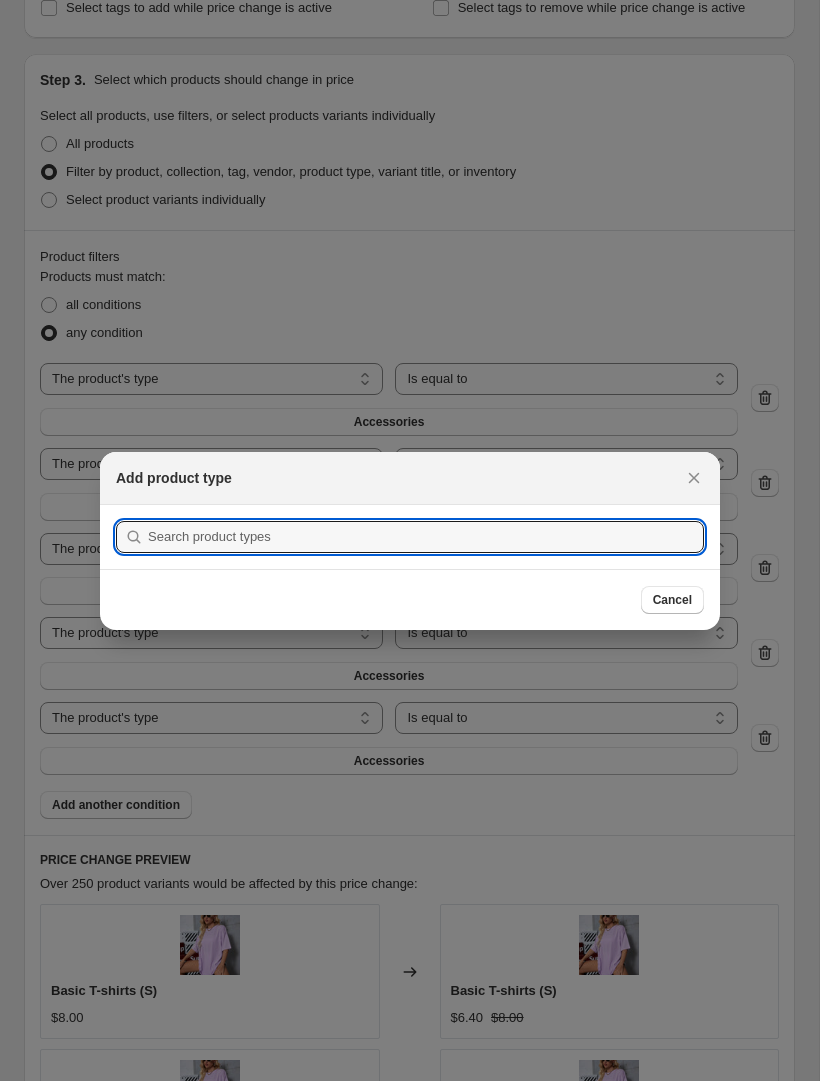 click at bounding box center [410, 540] 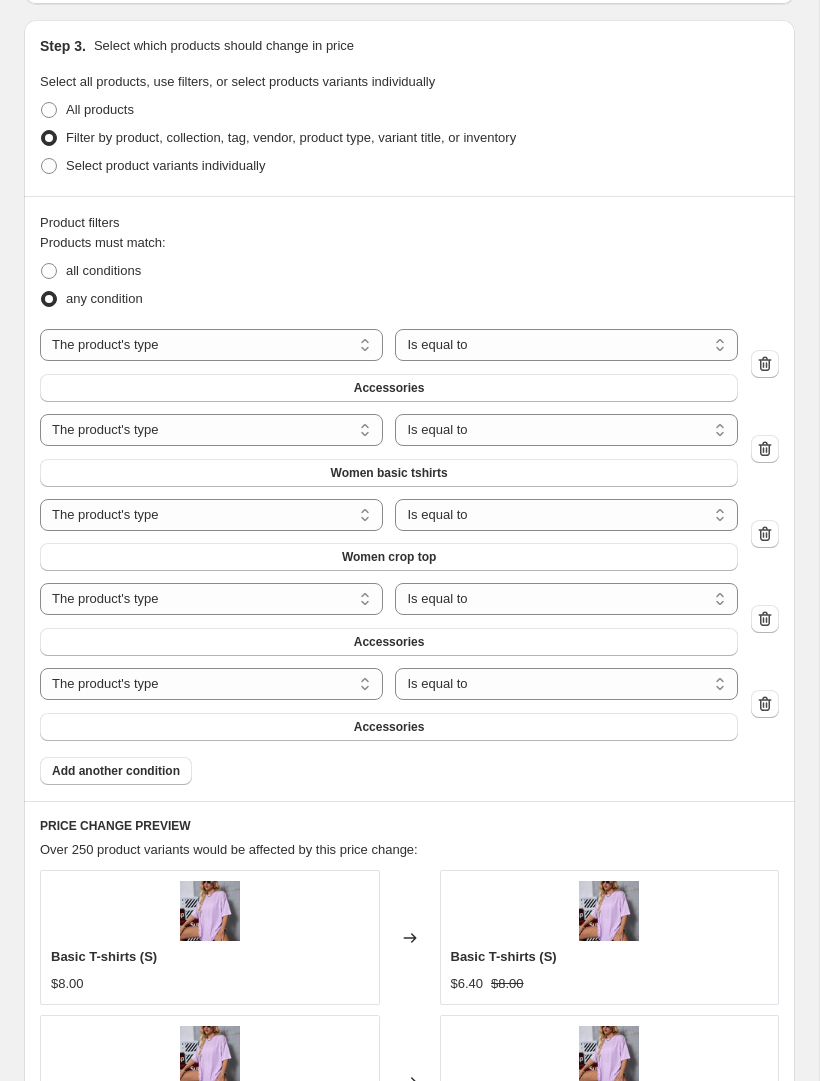 scroll, scrollTop: 1187, scrollLeft: 0, axis: vertical 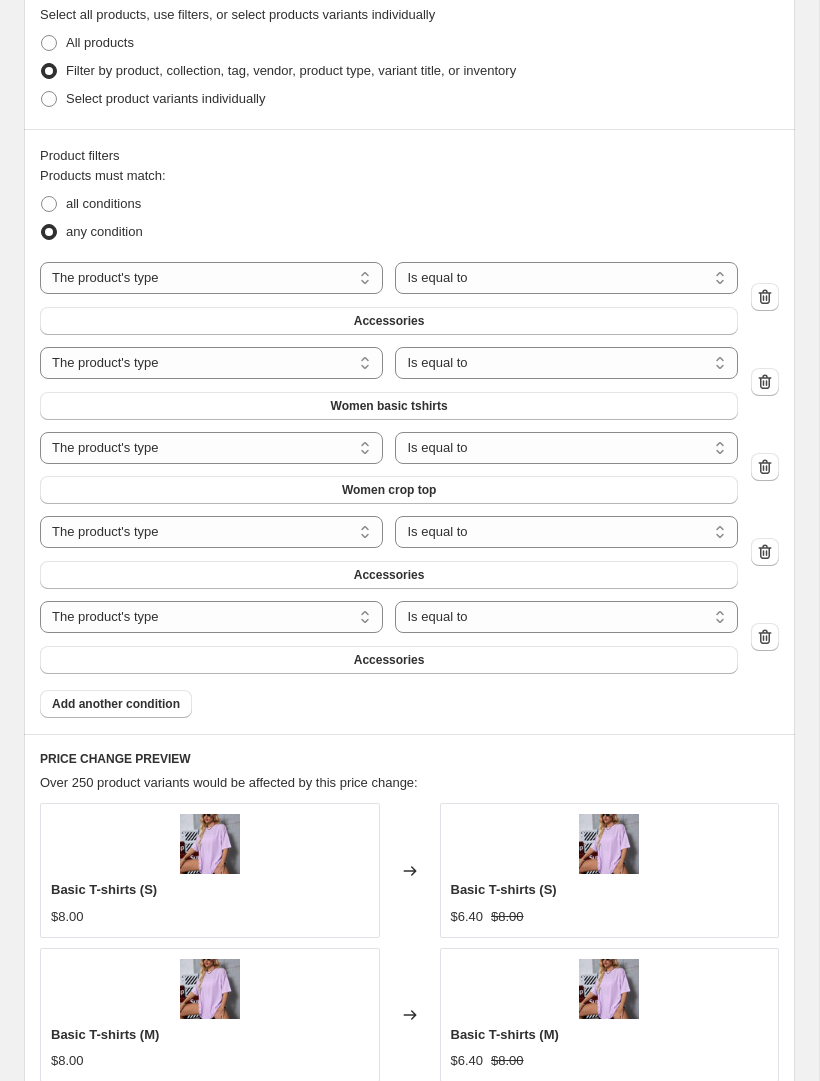 click on "Accessories" at bounding box center [389, 575] 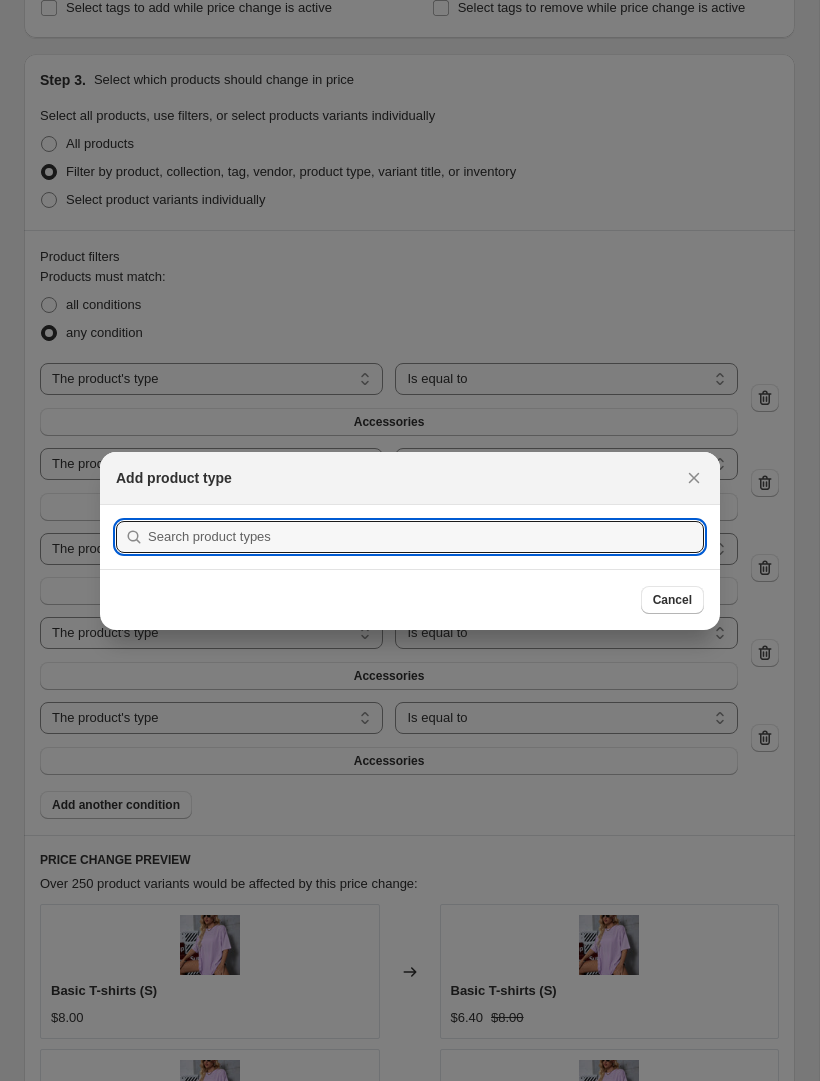 scroll, scrollTop: 0, scrollLeft: 0, axis: both 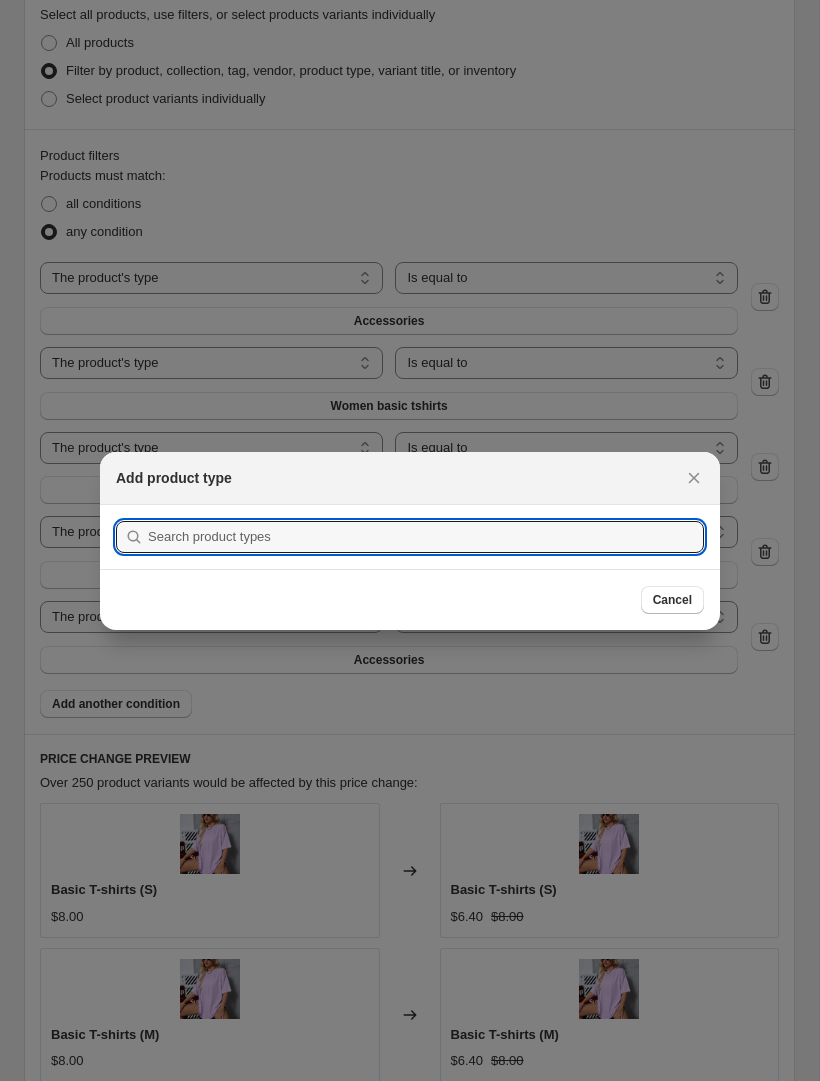 click at bounding box center [426, 537] 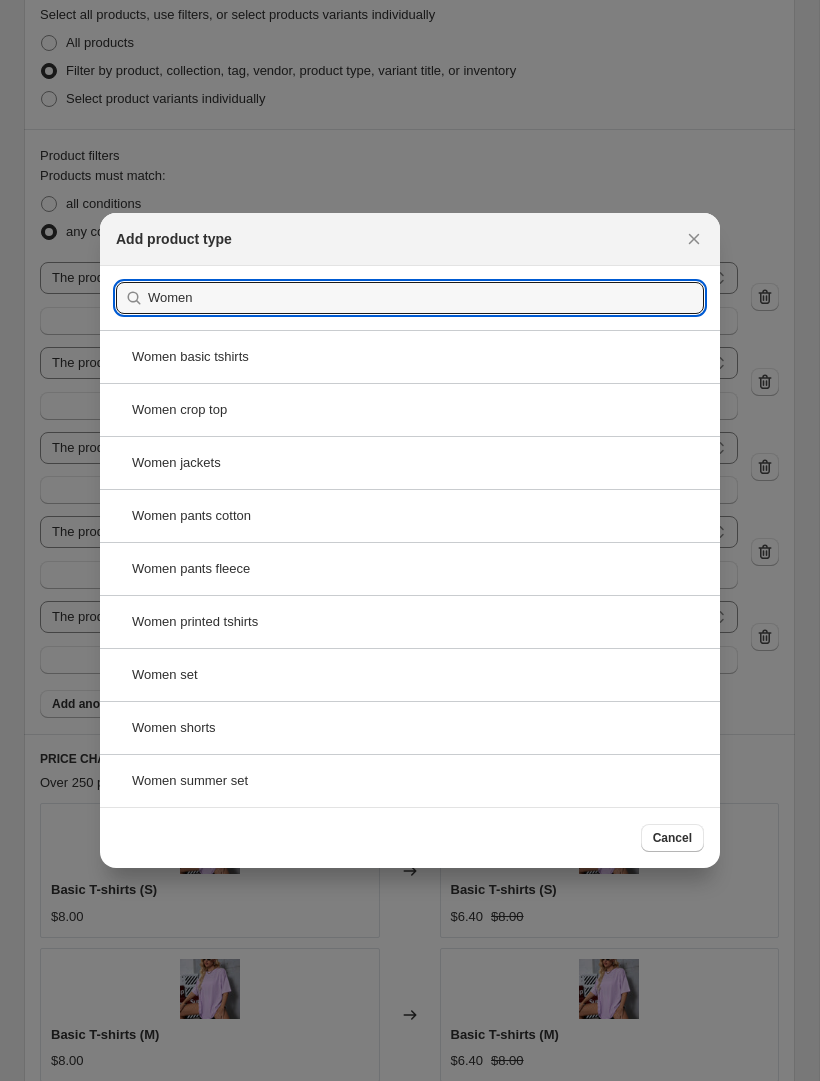 type on "Women" 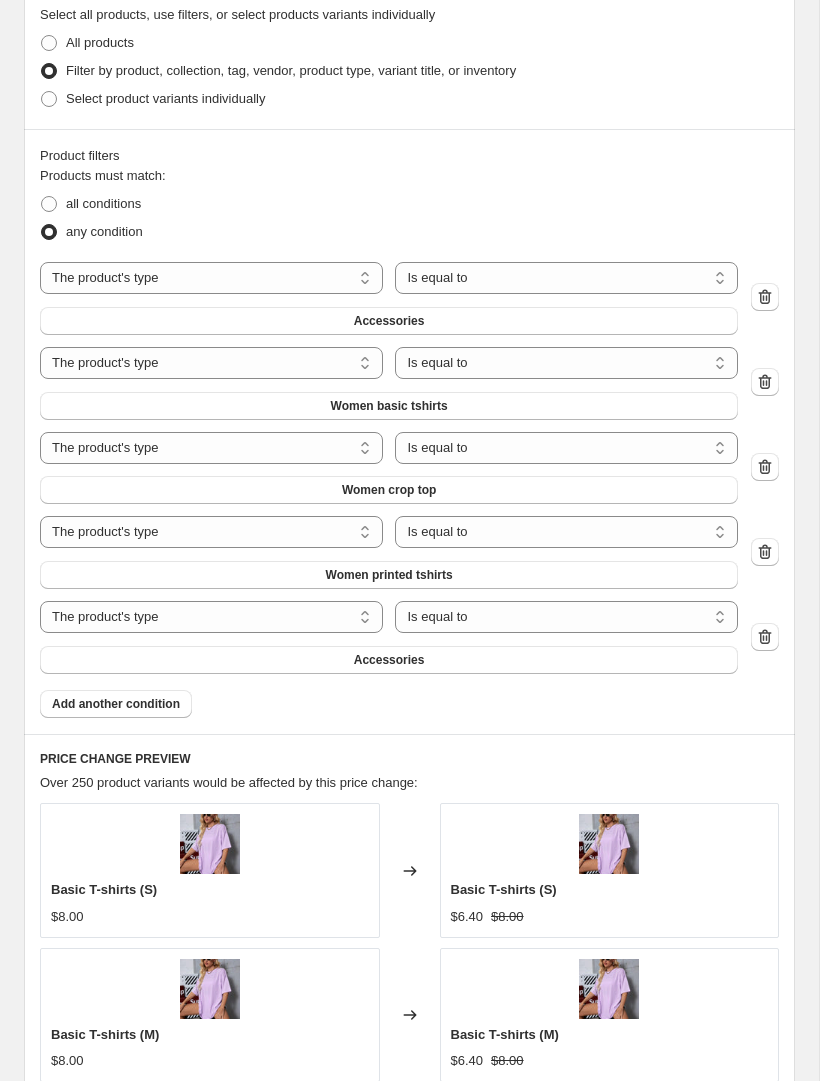 click on "Accessories" at bounding box center (389, 660) 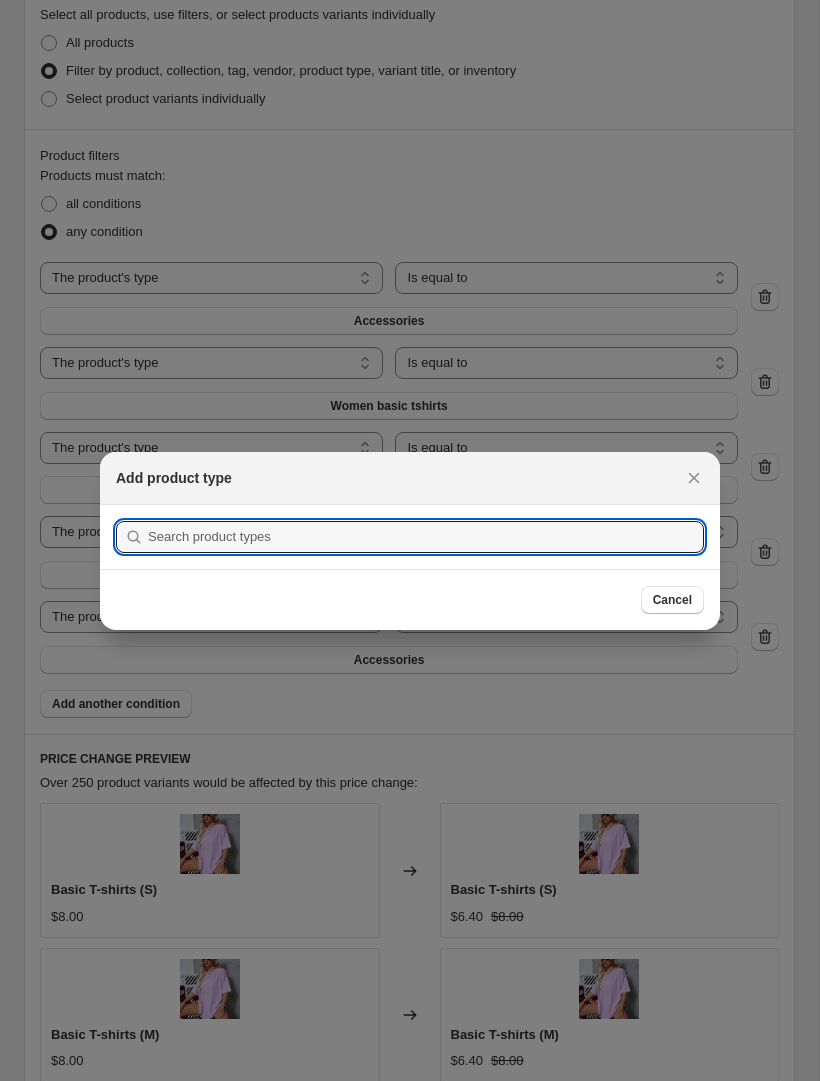 click at bounding box center [426, 537] 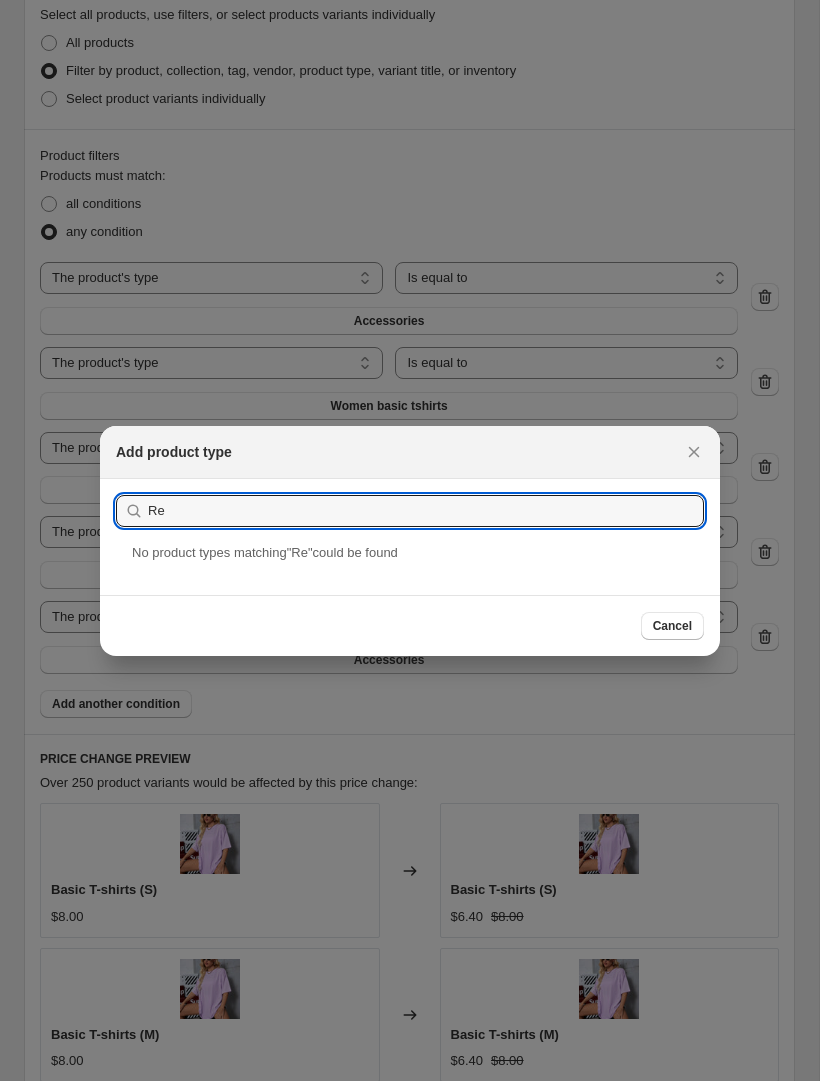 type on "Re" 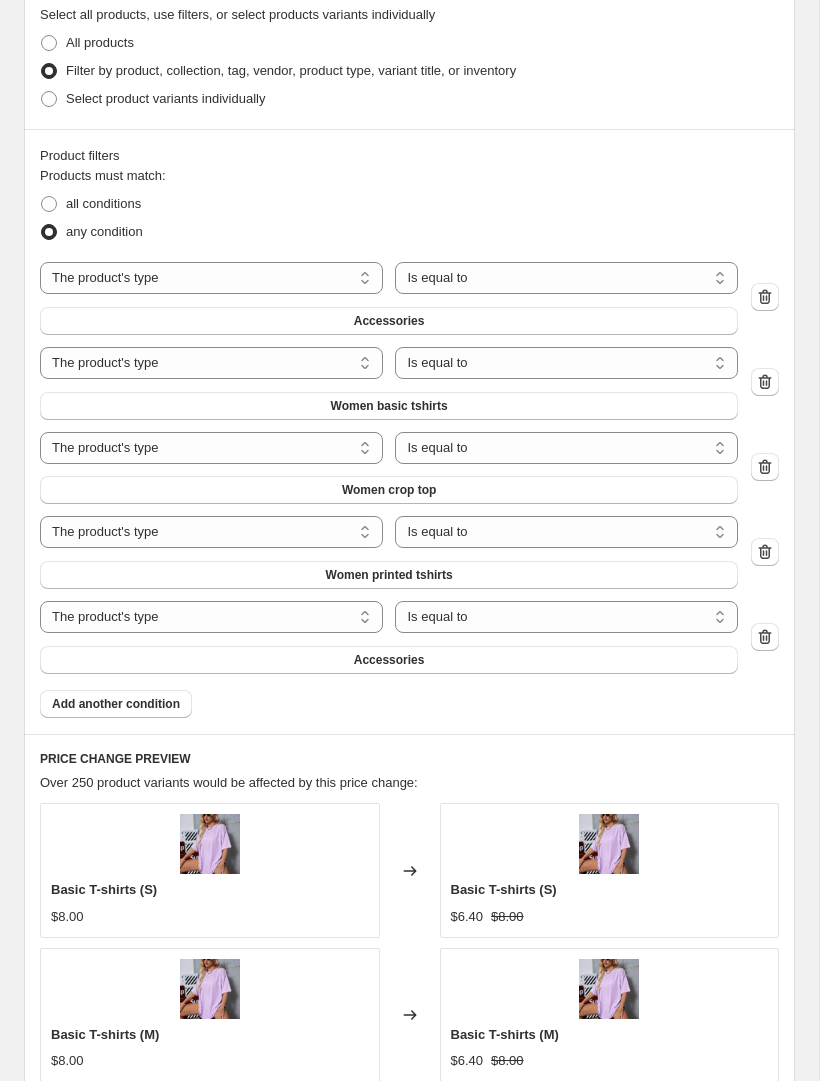 click on "Accessories" at bounding box center (389, 660) 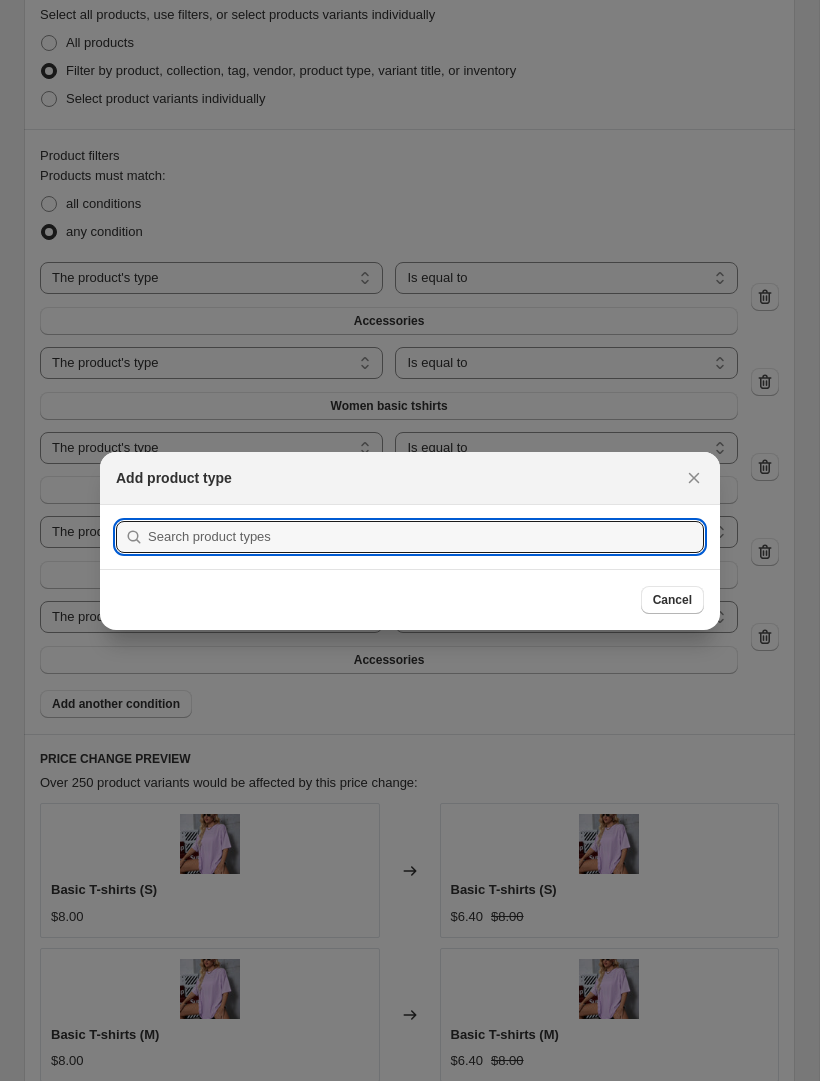 scroll, scrollTop: 0, scrollLeft: 0, axis: both 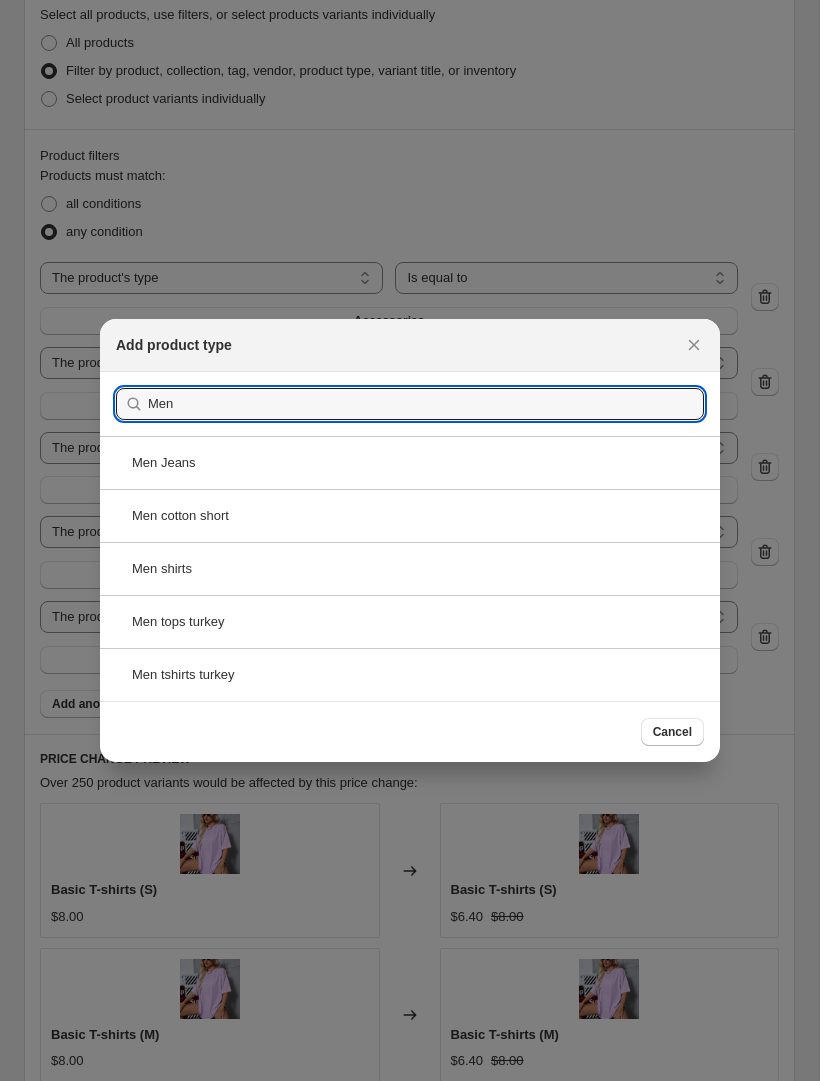 type on "Men" 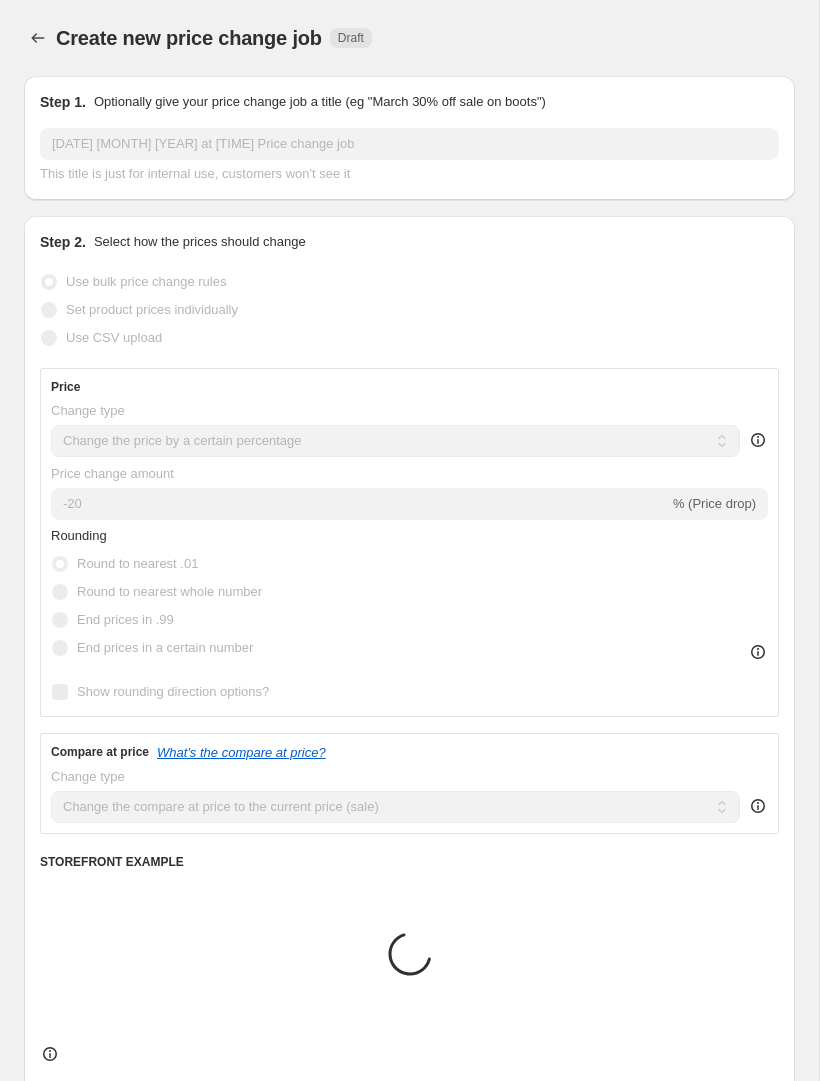 scroll, scrollTop: 1187, scrollLeft: 0, axis: vertical 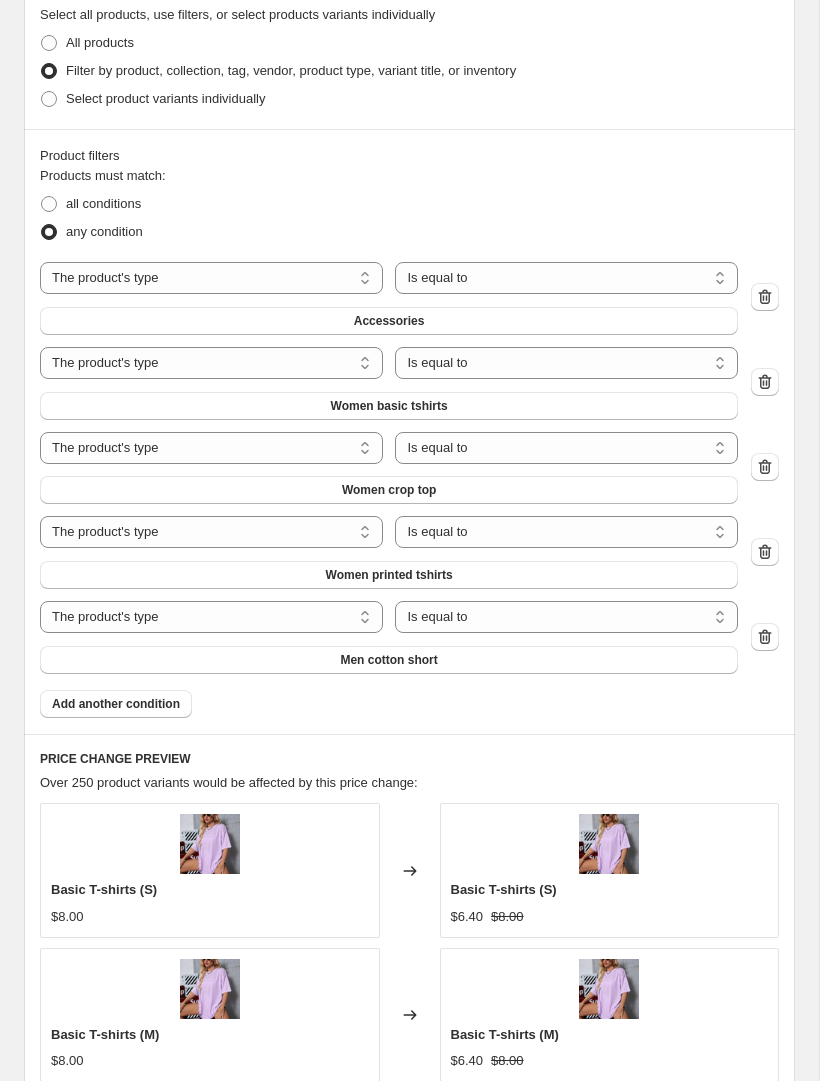 click on "Add another condition" at bounding box center (116, 704) 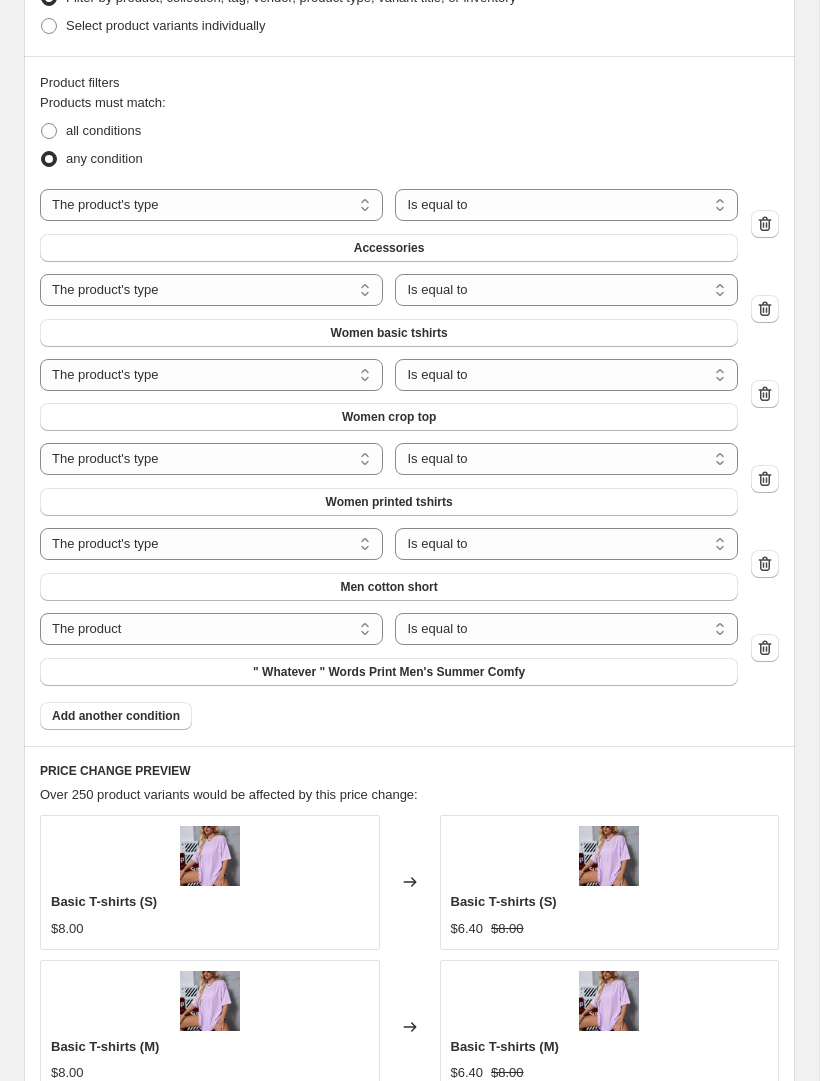 scroll, scrollTop: 1264, scrollLeft: 0, axis: vertical 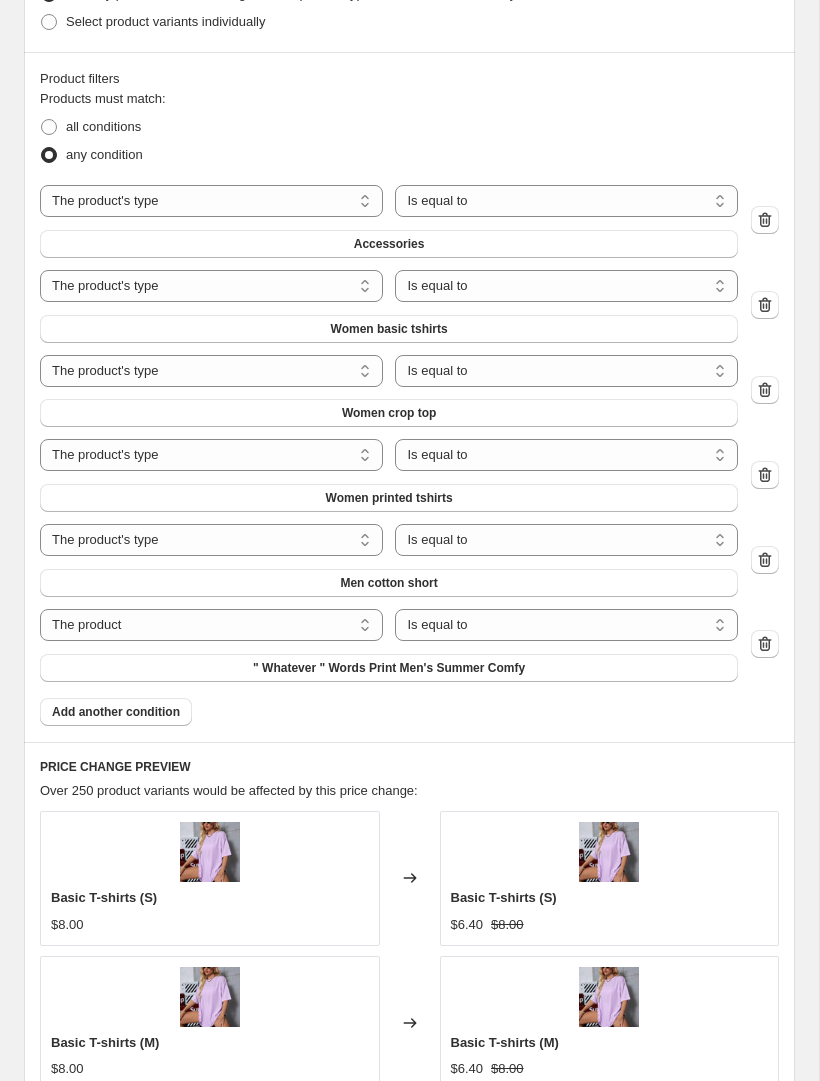 click on "The product The product's collection The product's tag The product's vendor The product's type The product's status The variant's title Inventory quantity" at bounding box center (211, 625) 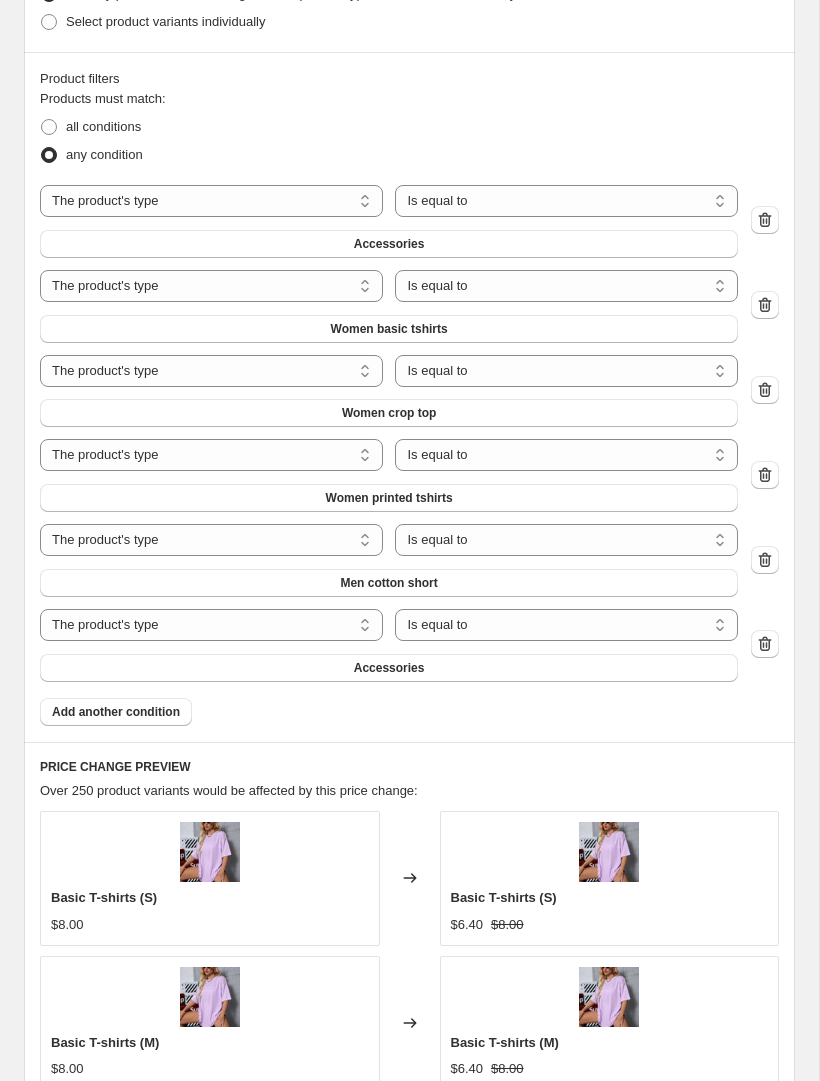 click on "Accessories" at bounding box center [389, 668] 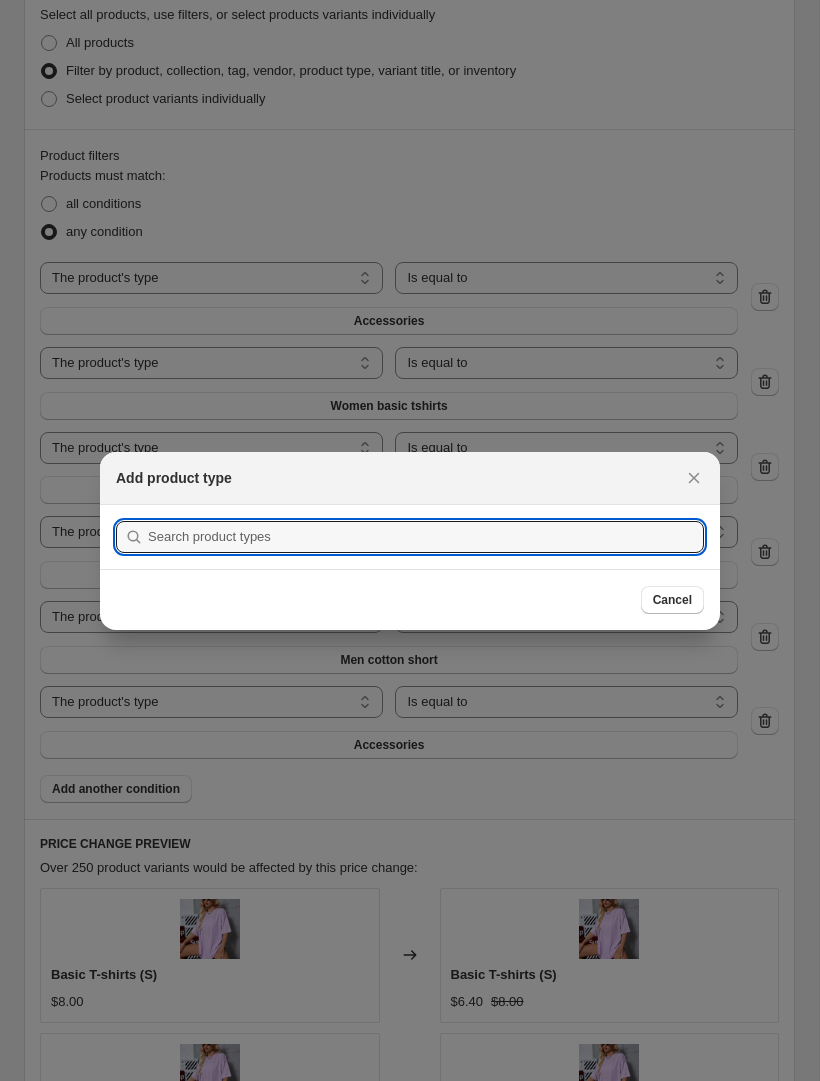 scroll, scrollTop: 1264, scrollLeft: 0, axis: vertical 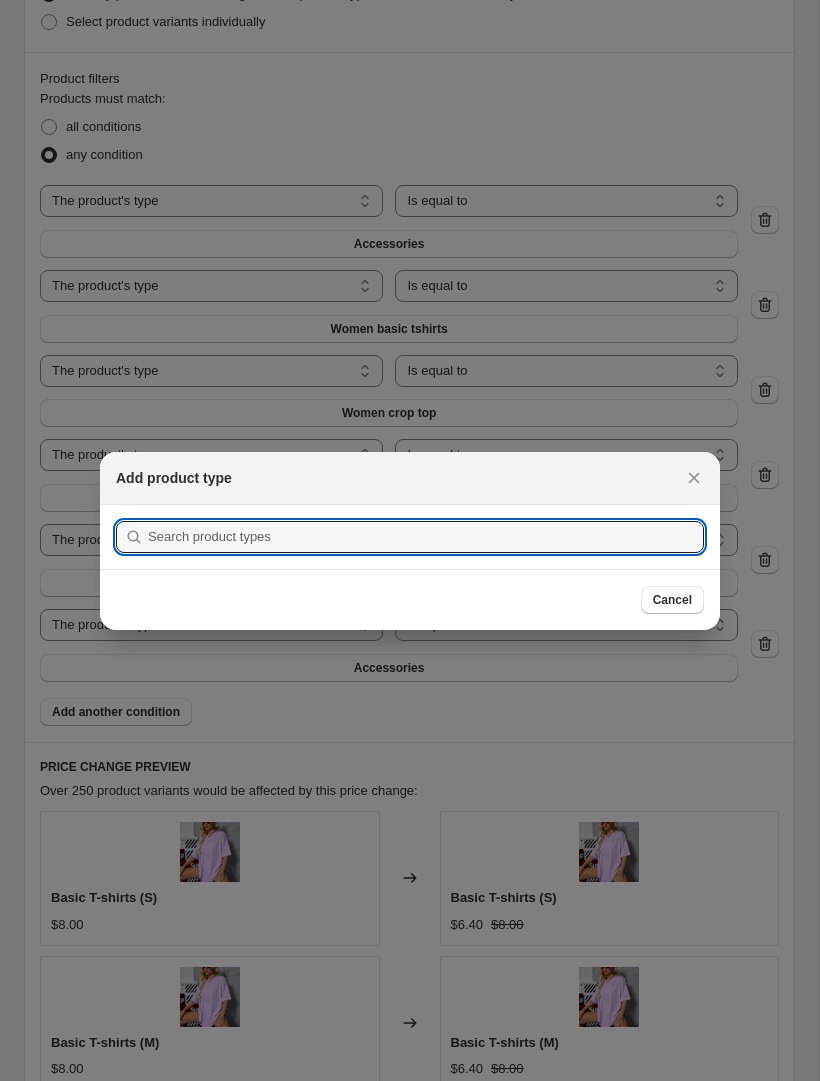 click at bounding box center [426, 537] 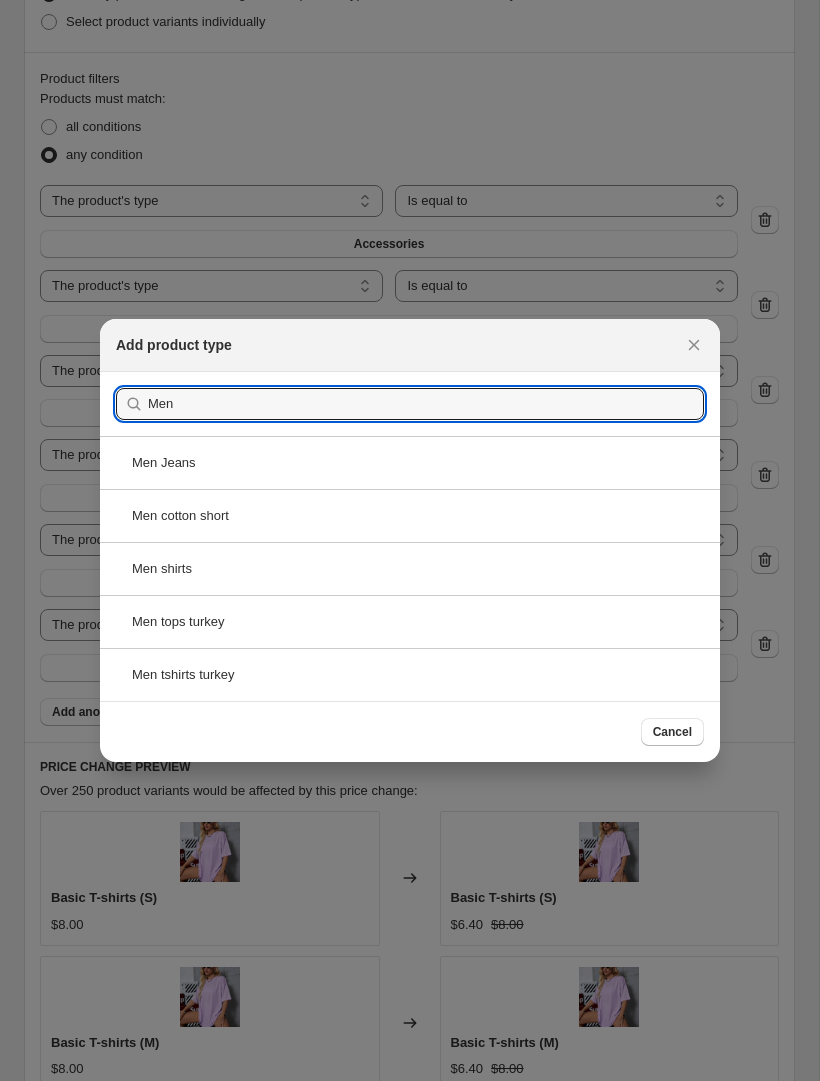 type on "Men" 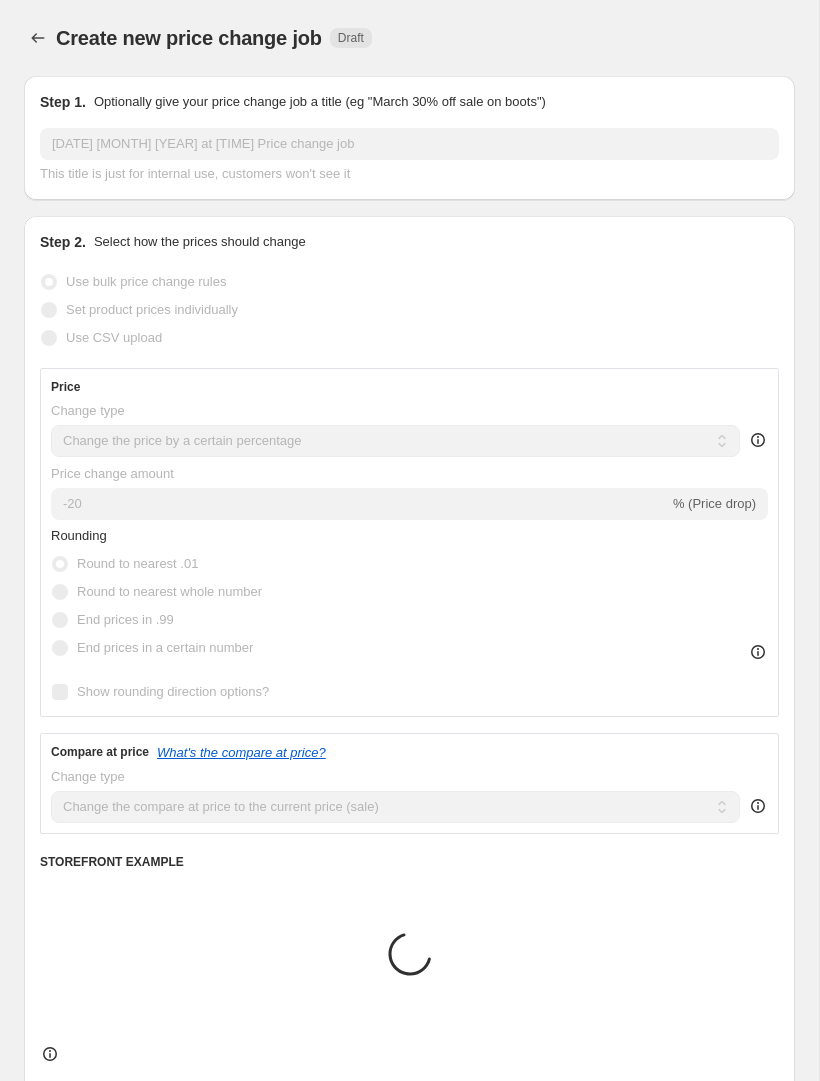 scroll, scrollTop: 1264, scrollLeft: 0, axis: vertical 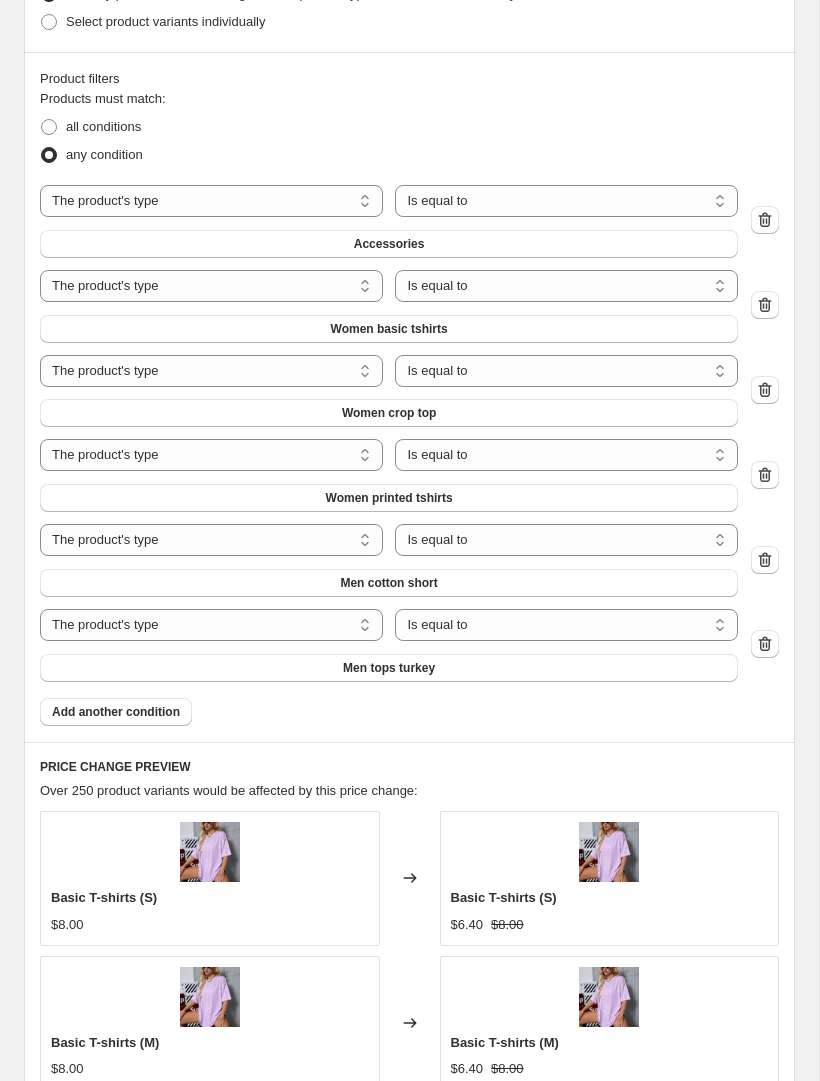 click on "Add another condition" at bounding box center (116, 712) 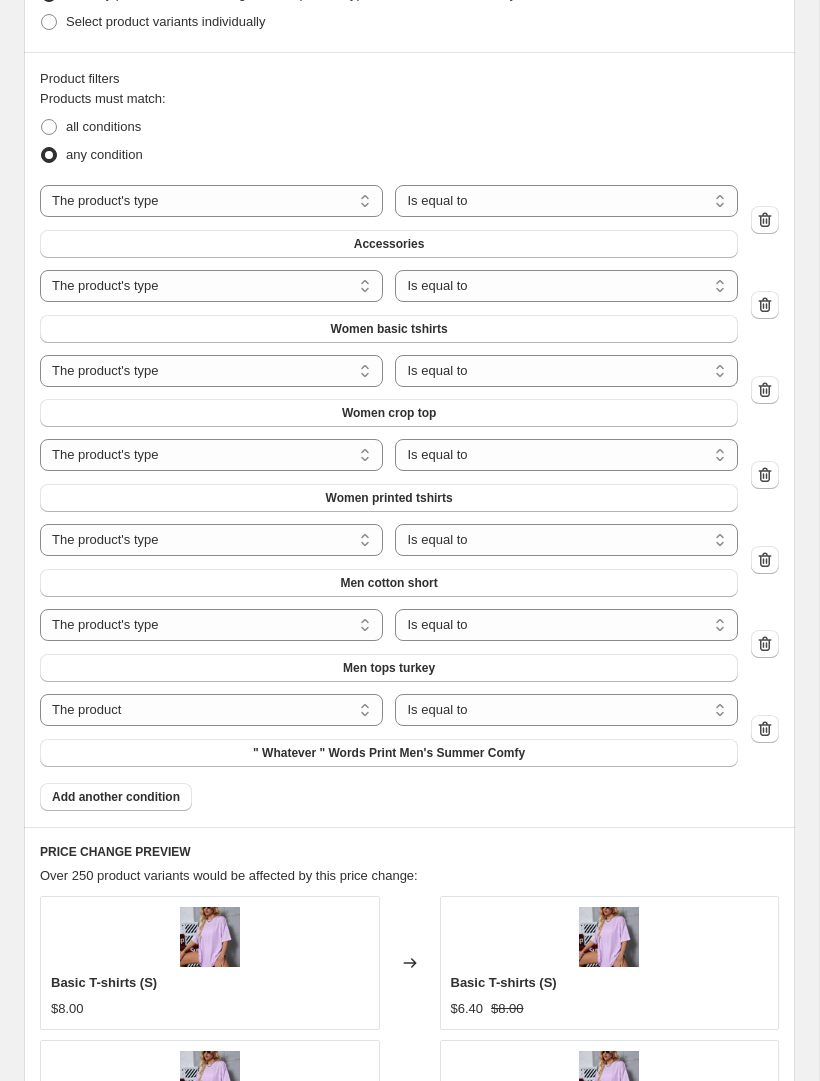 click on "Add another condition" at bounding box center (116, 797) 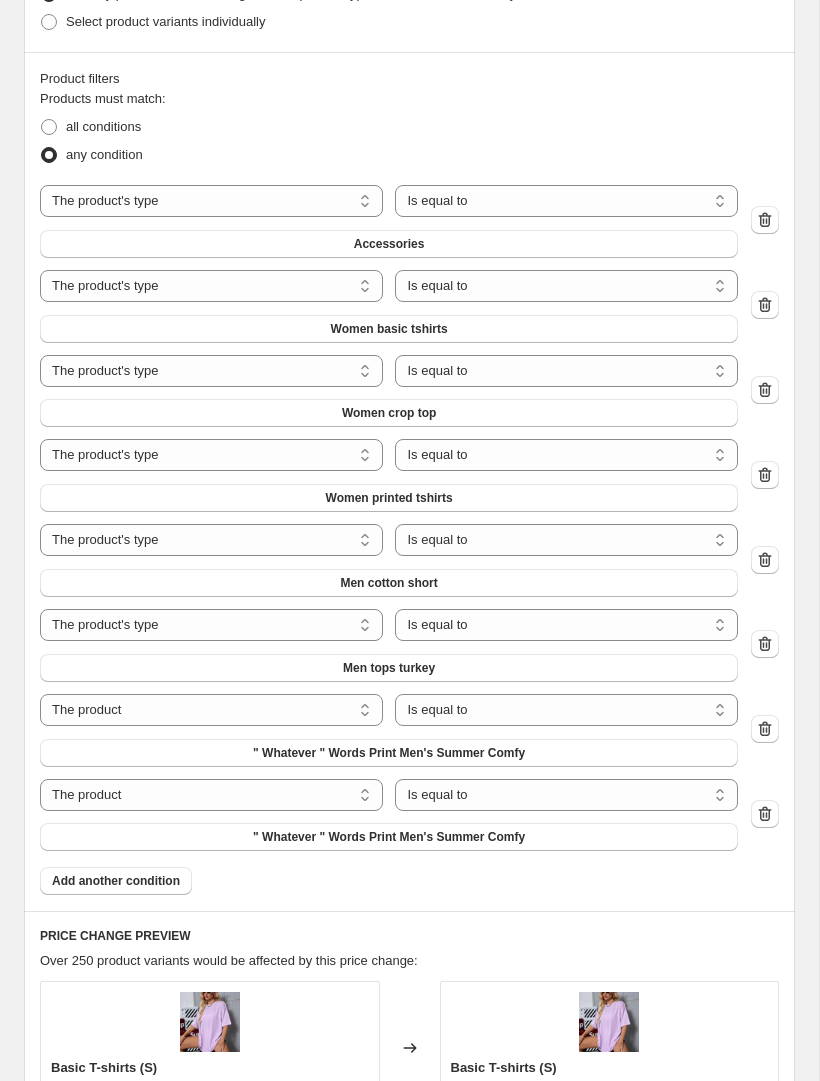 click on "" Whatever " Words Print Men's Summer Comfy" at bounding box center (389, 753) 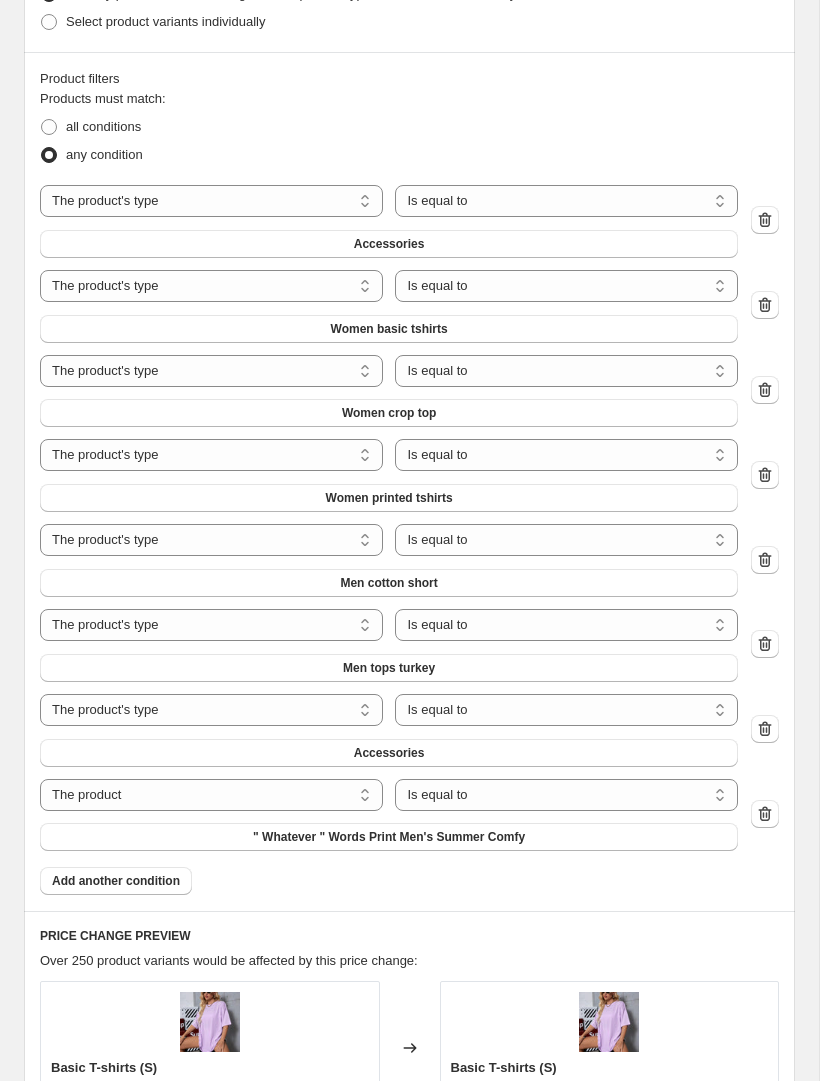 click on "The product The product's collection The product's tag The product's vendor The product's type The product's status The variant's title Inventory quantity" at bounding box center [211, 795] 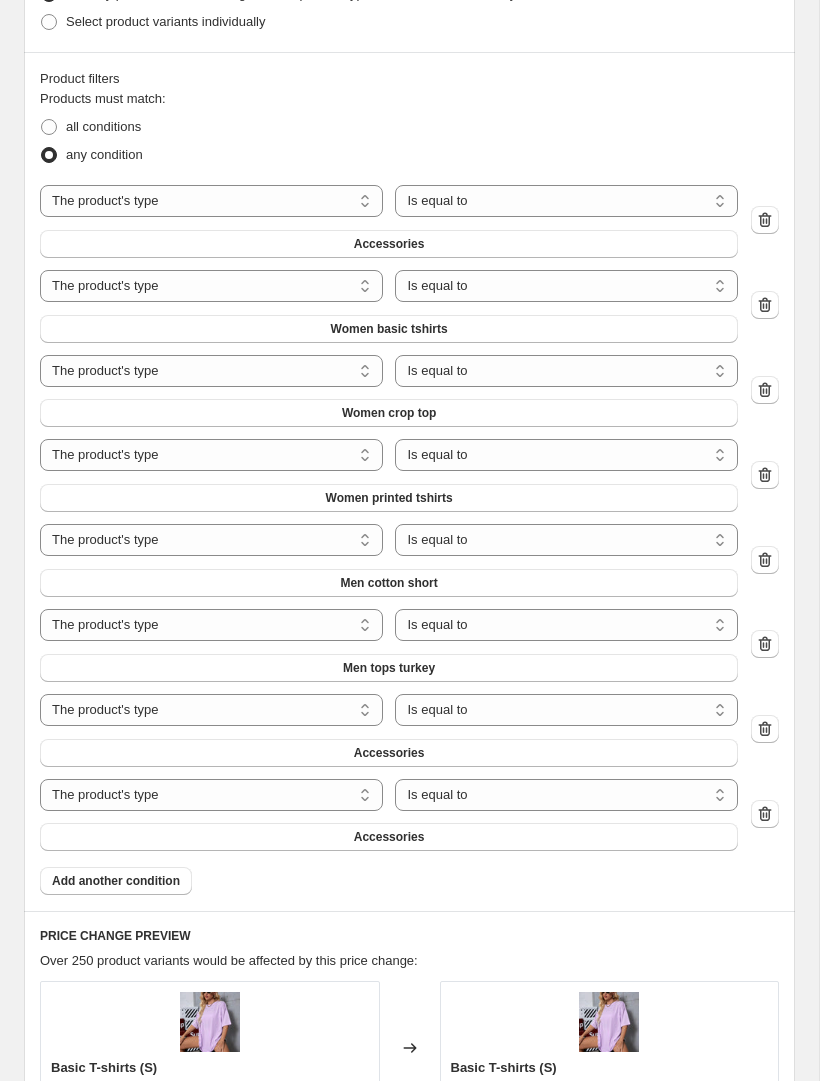 click on "Accessories" at bounding box center (389, 753) 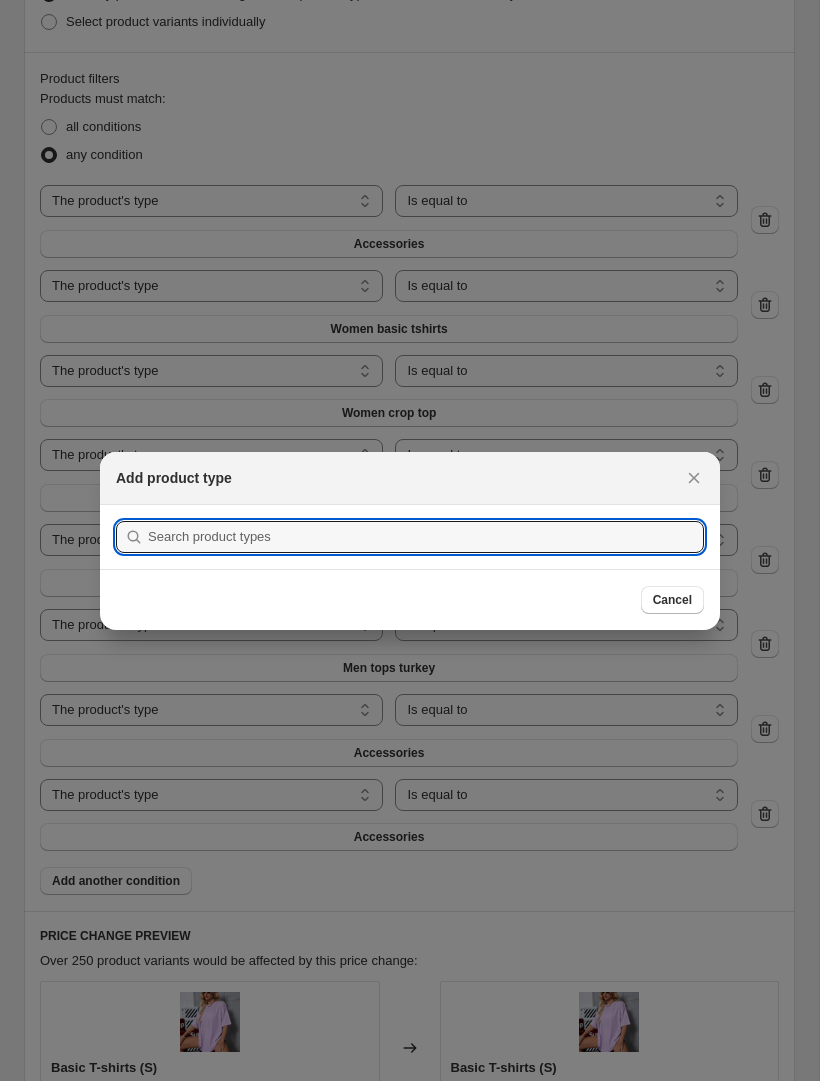 click at bounding box center [426, 537] 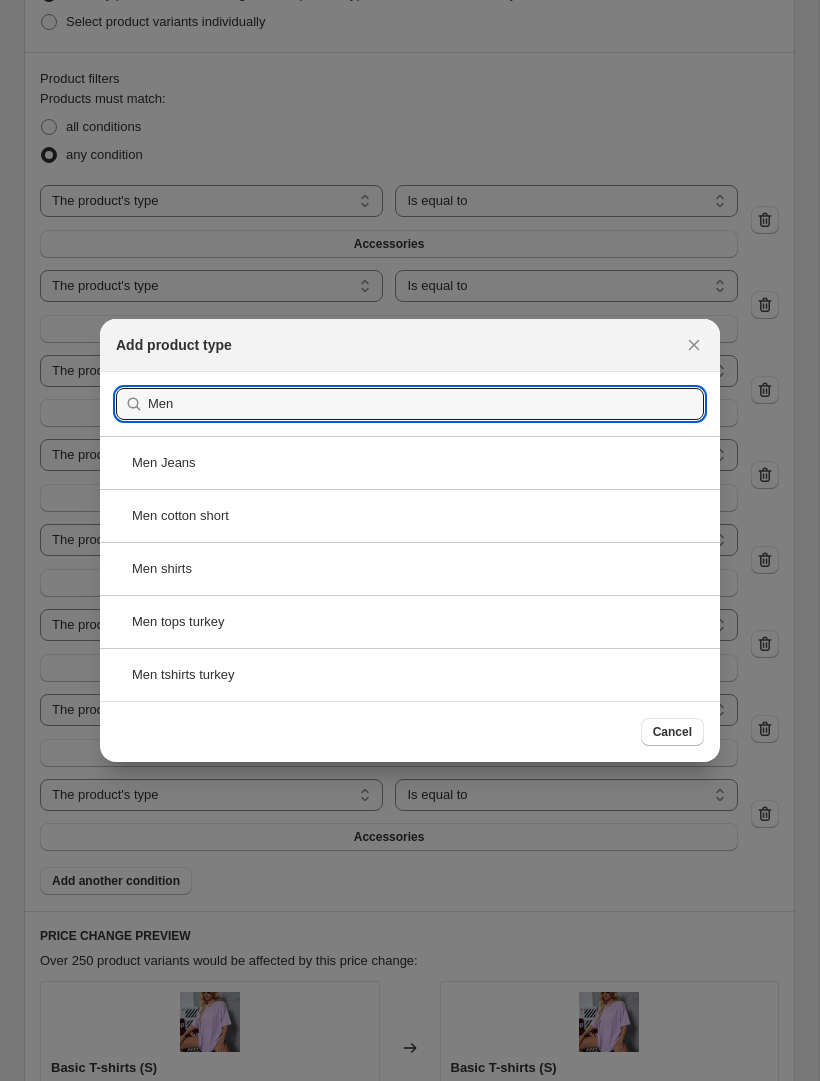 type on "Men" 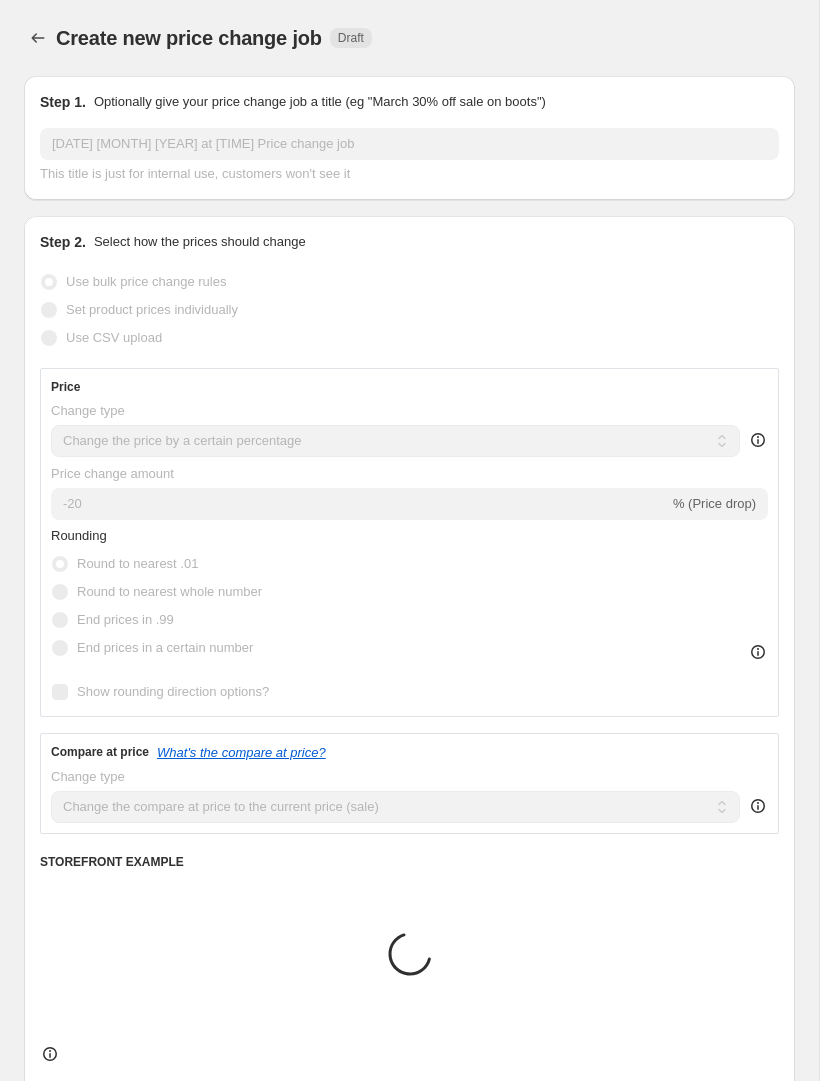 scroll, scrollTop: 1264, scrollLeft: 0, axis: vertical 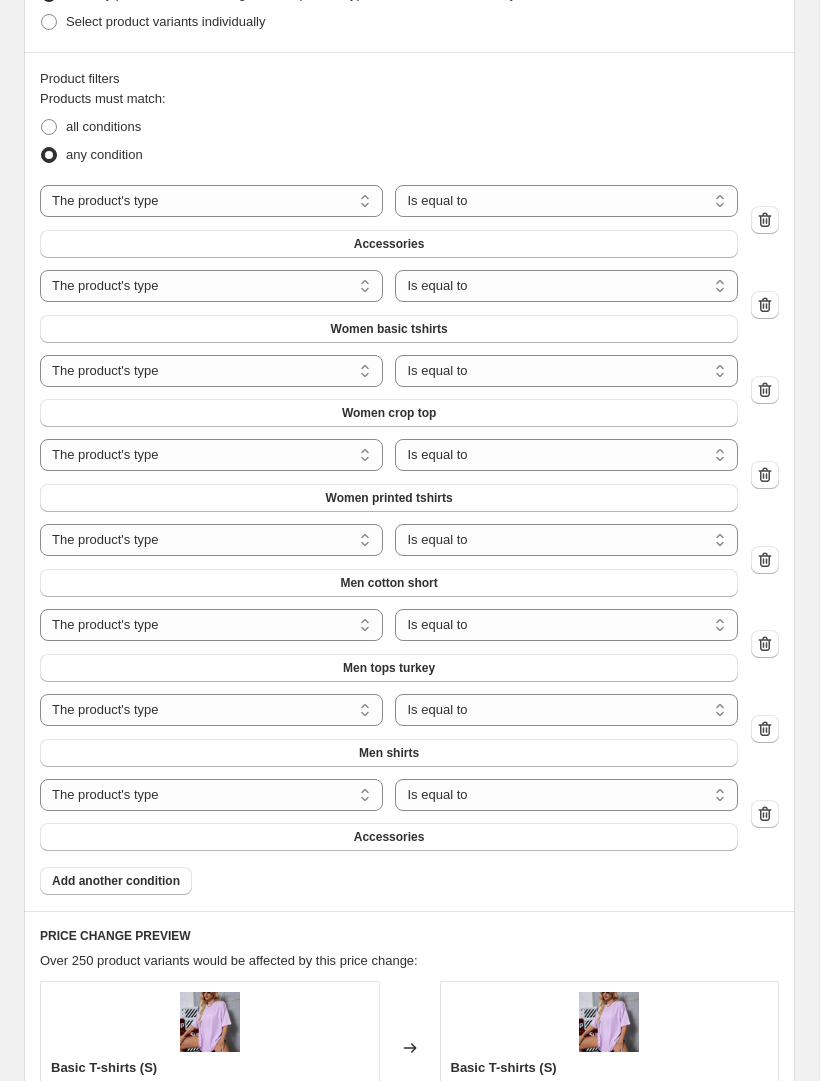 click on "Accessories" at bounding box center (389, 837) 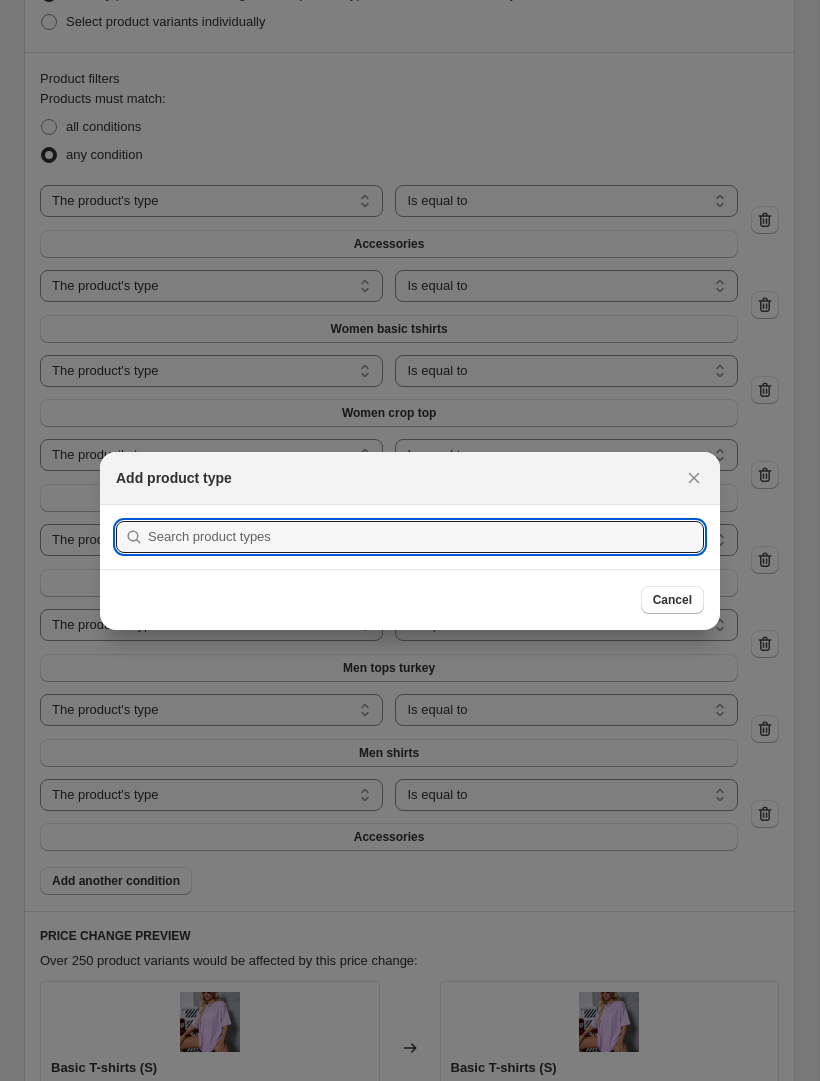 scroll, scrollTop: 0, scrollLeft: 0, axis: both 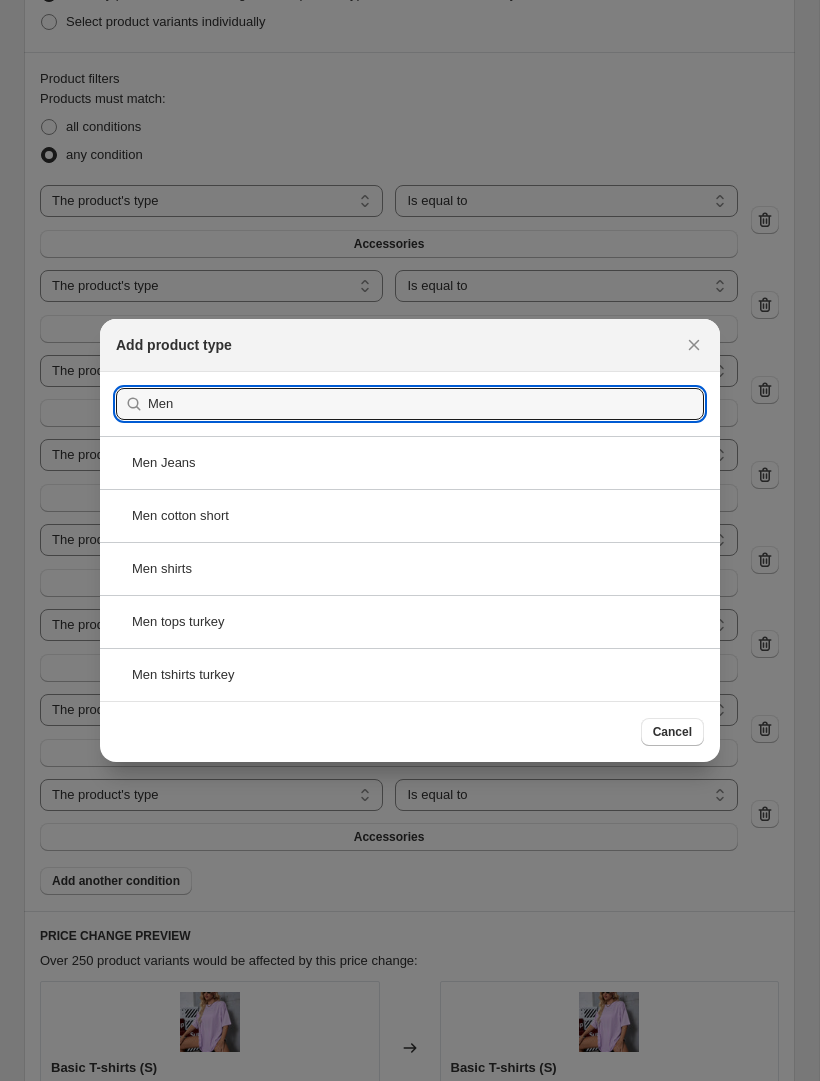 type on "Men" 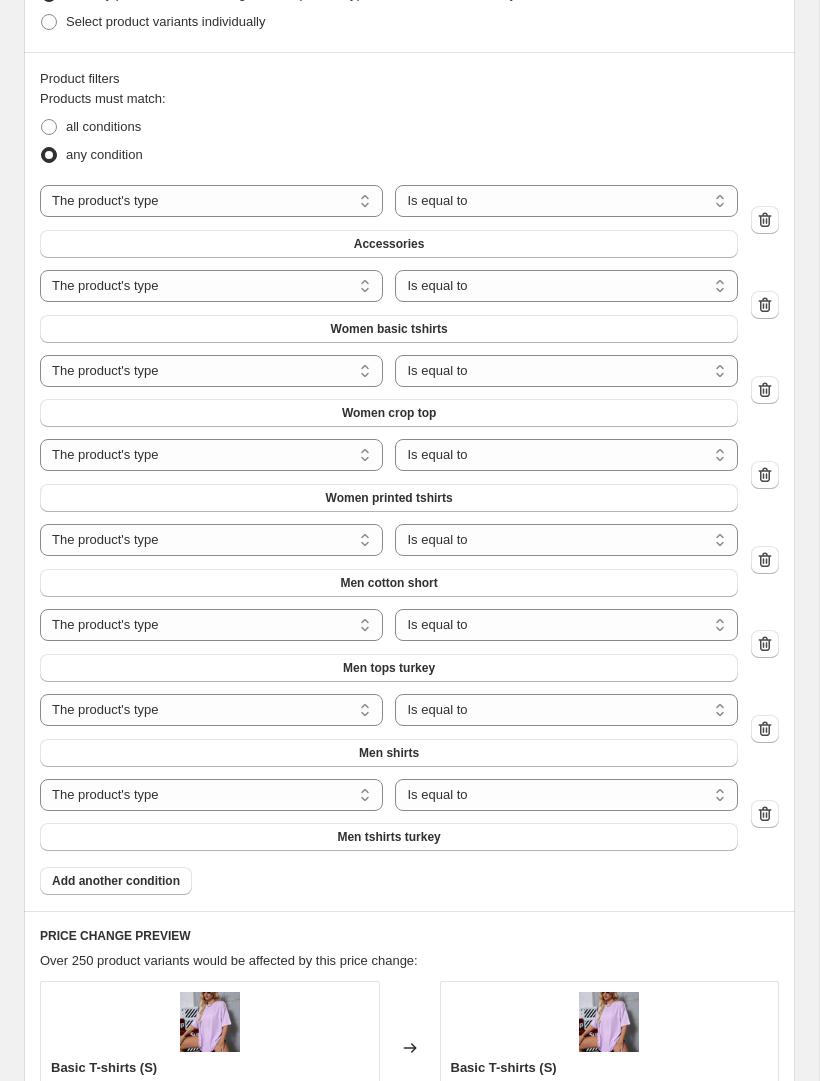 click on "Add another condition" at bounding box center [116, 881] 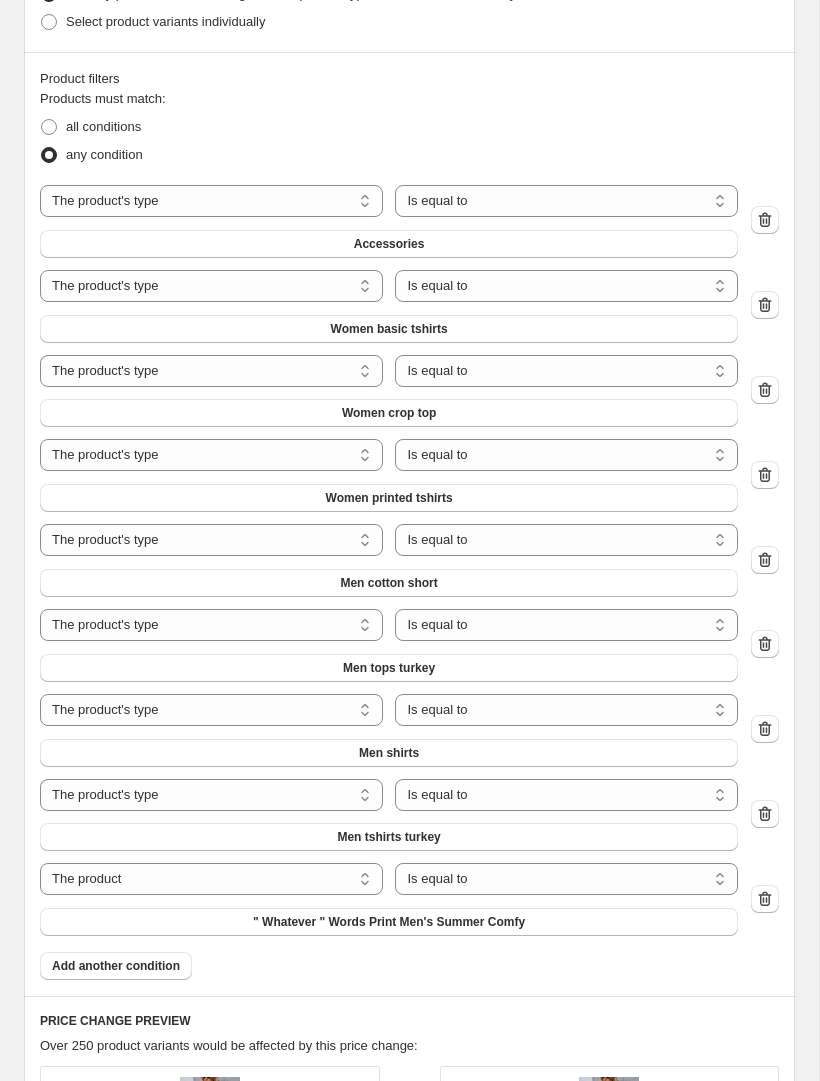 click on "" Whatever " Words Print Men's Summer Comfy" at bounding box center [389, 922] 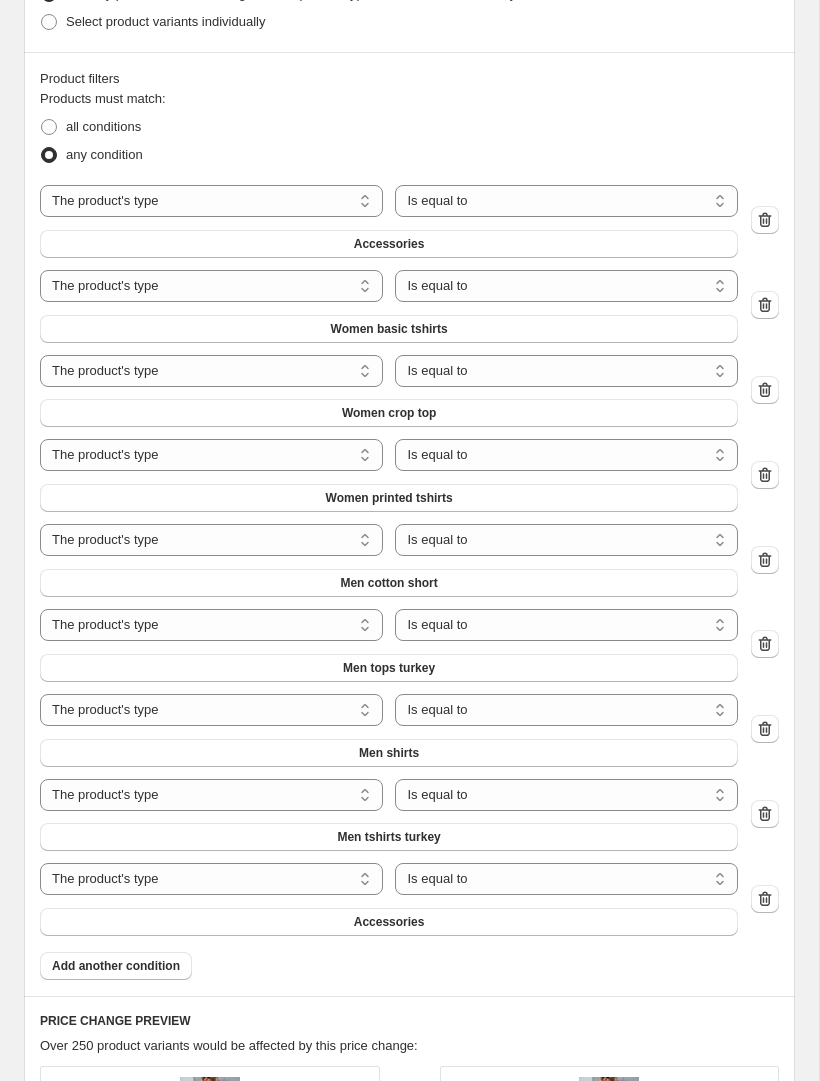 click on "Accessories" at bounding box center [389, 922] 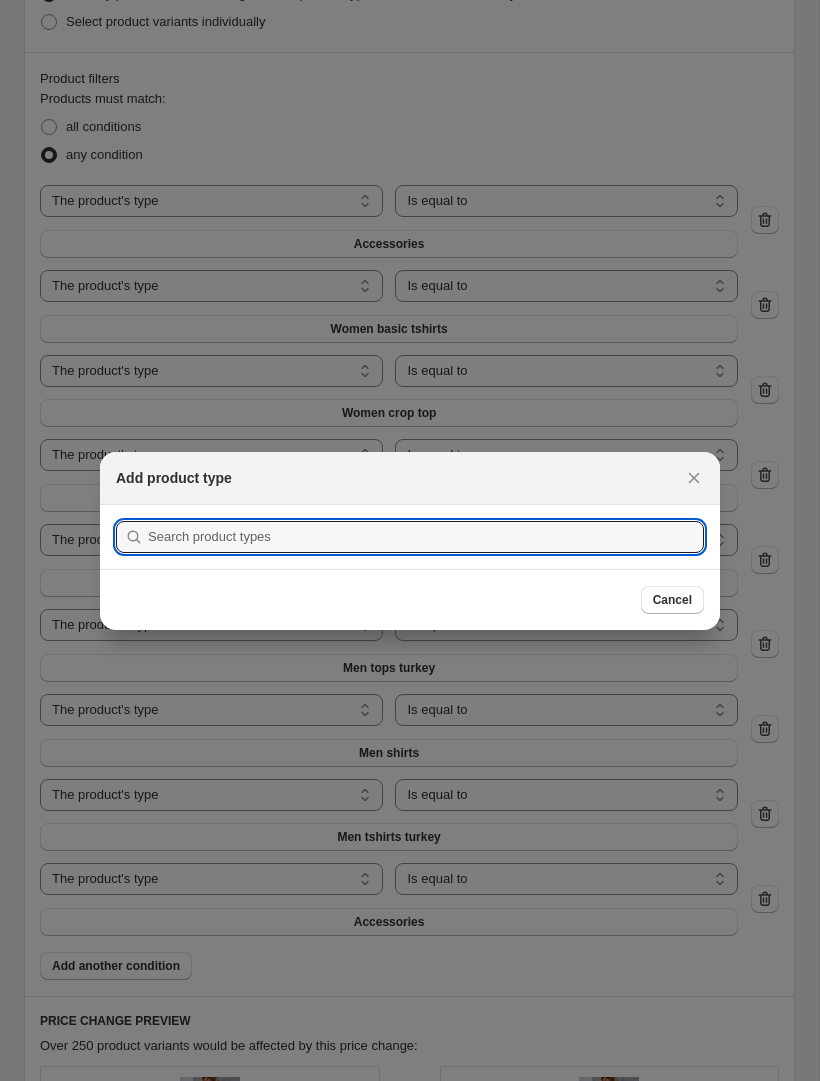 click at bounding box center [426, 537] 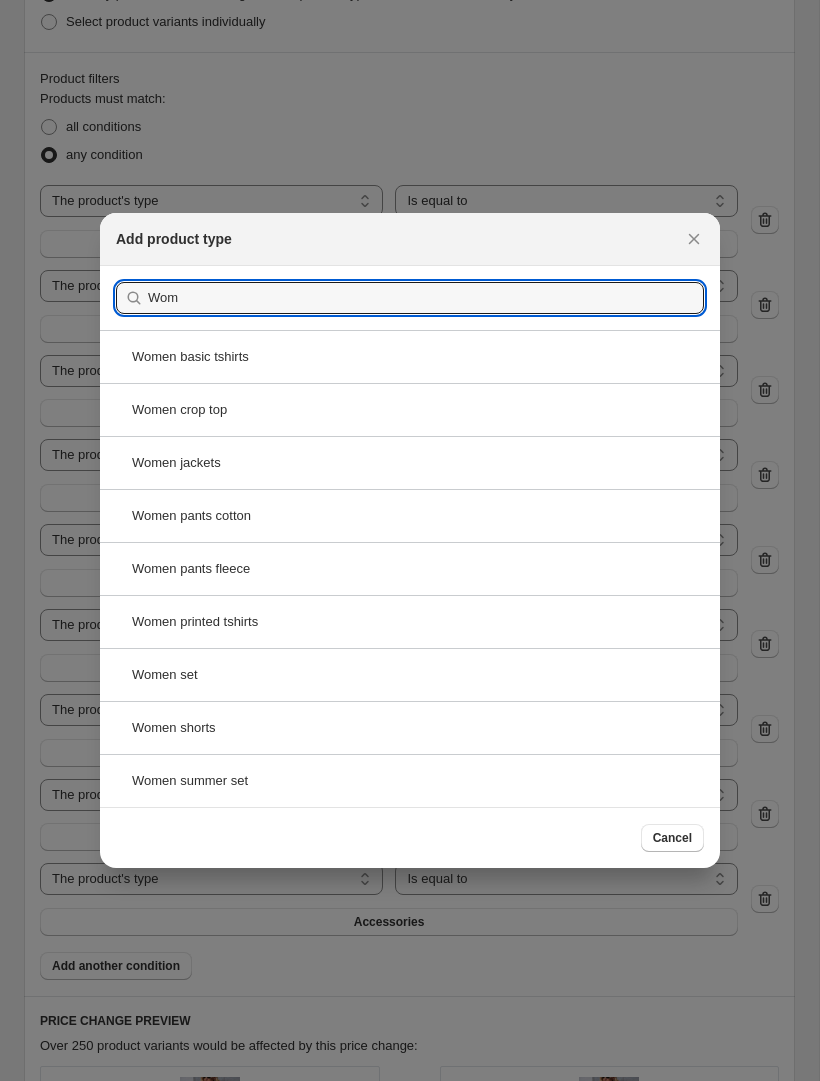 type on "Wom" 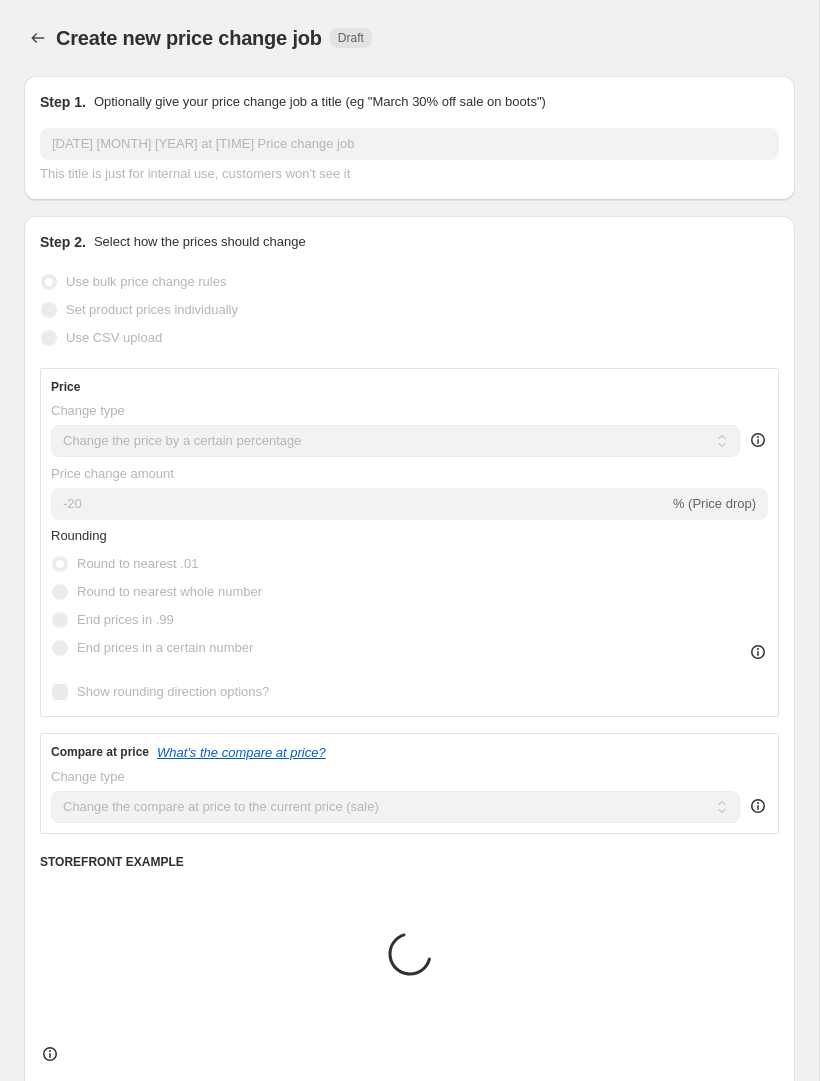 scroll, scrollTop: 1264, scrollLeft: 0, axis: vertical 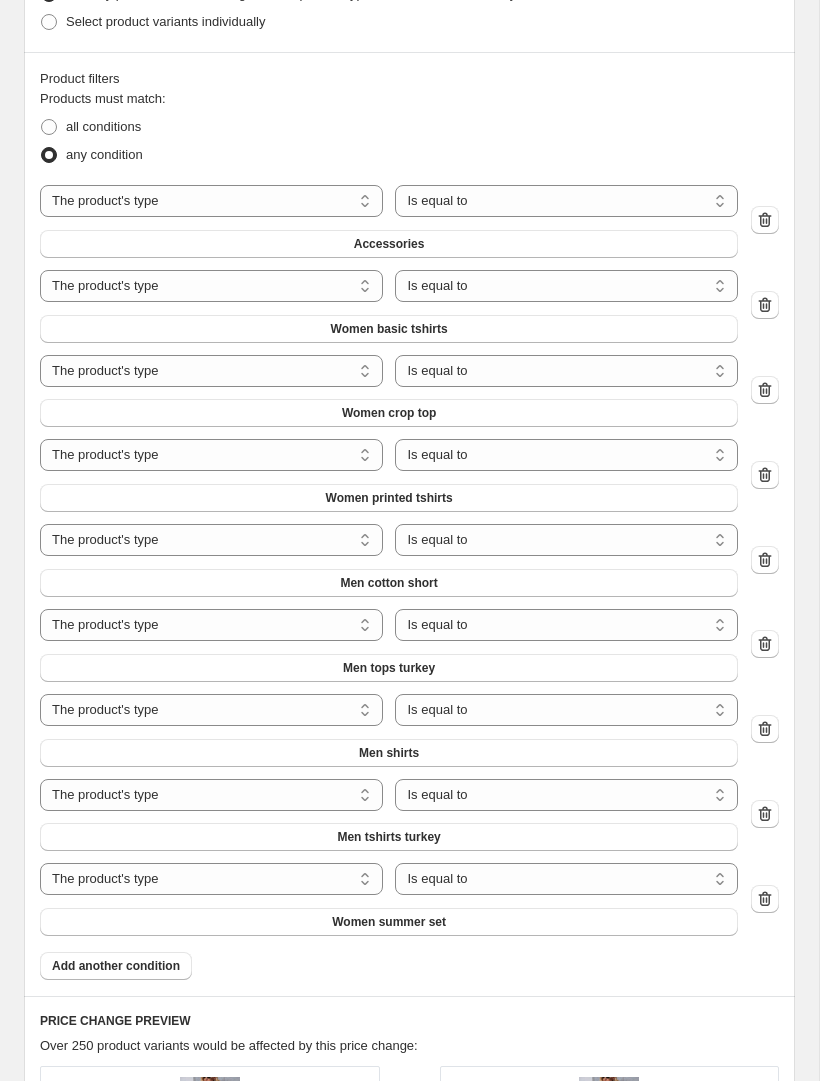 click on "Add another condition" at bounding box center (116, 966) 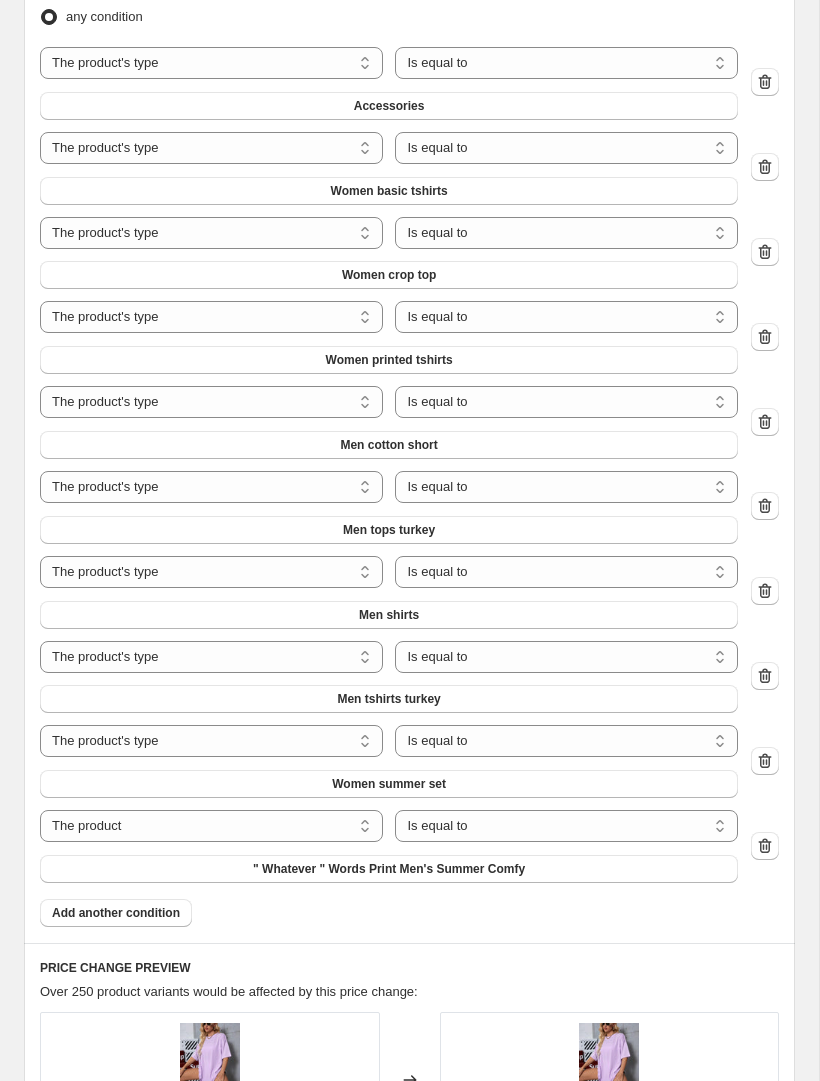 scroll, scrollTop: 1398, scrollLeft: 0, axis: vertical 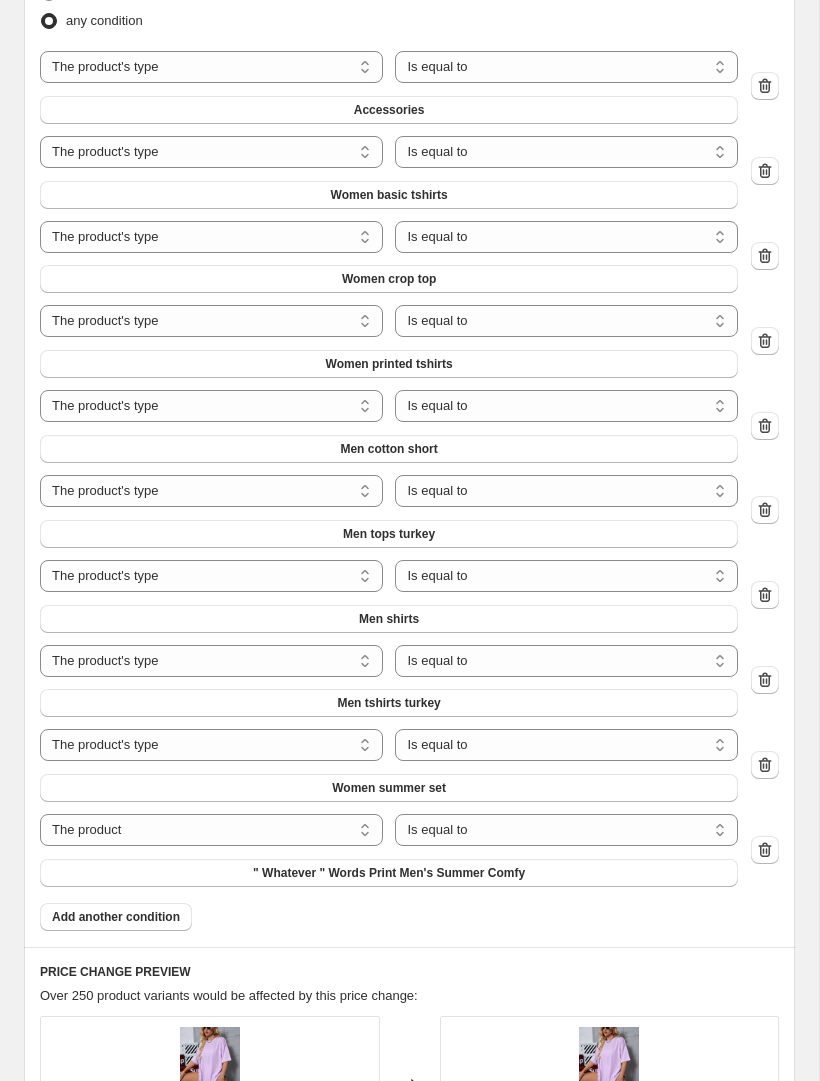 click on "The product The product's collection The product's tag The product's vendor The product's type The product's status The variant's title Inventory quantity" at bounding box center [211, 830] 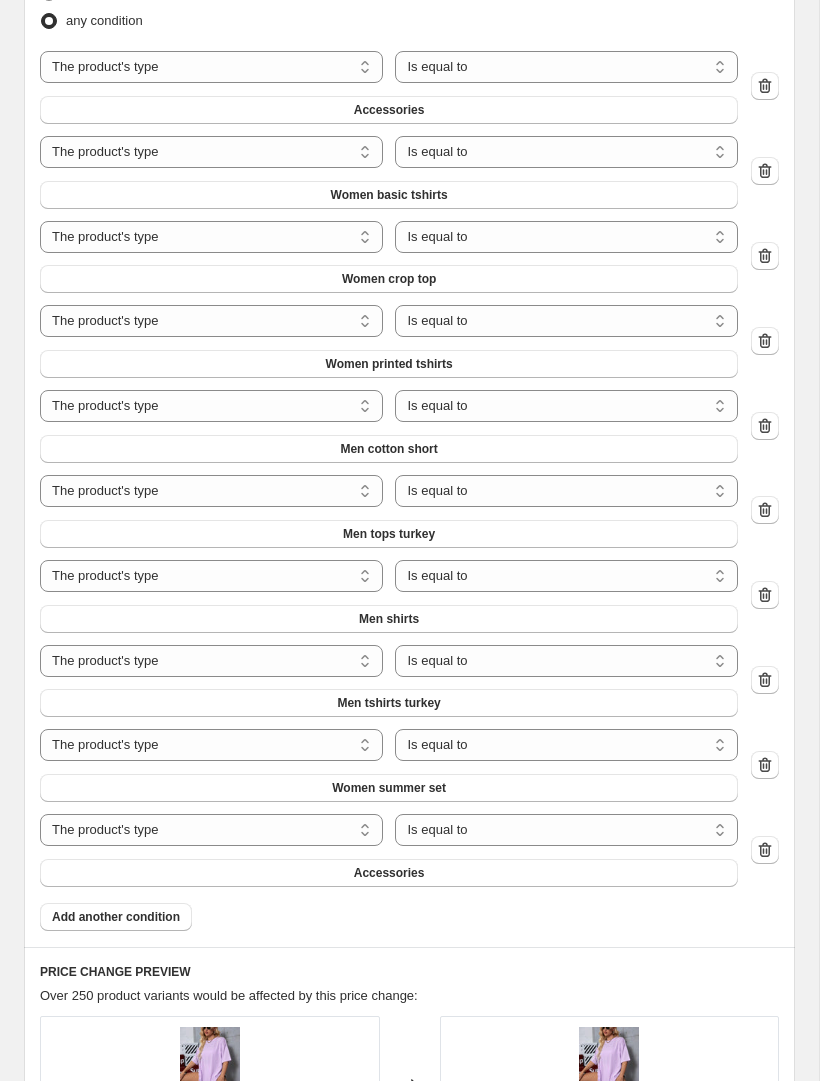 click on "Accessories" at bounding box center (389, 873) 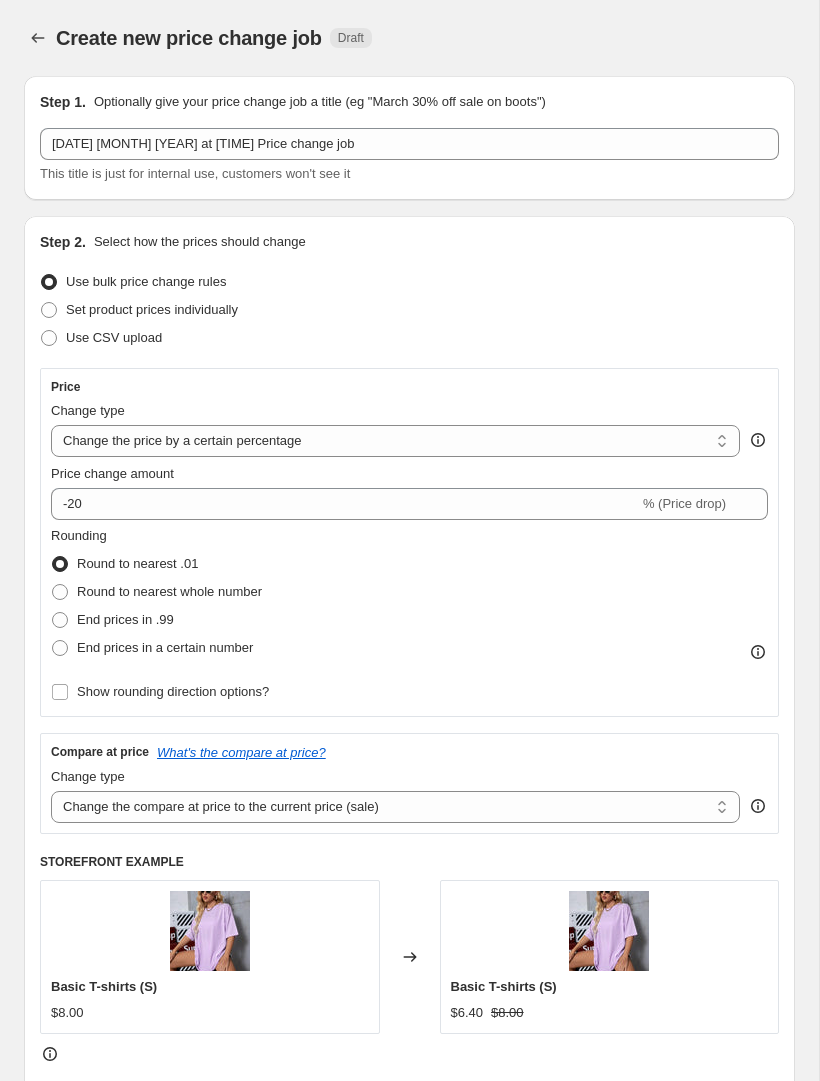 scroll, scrollTop: 1398, scrollLeft: 0, axis: vertical 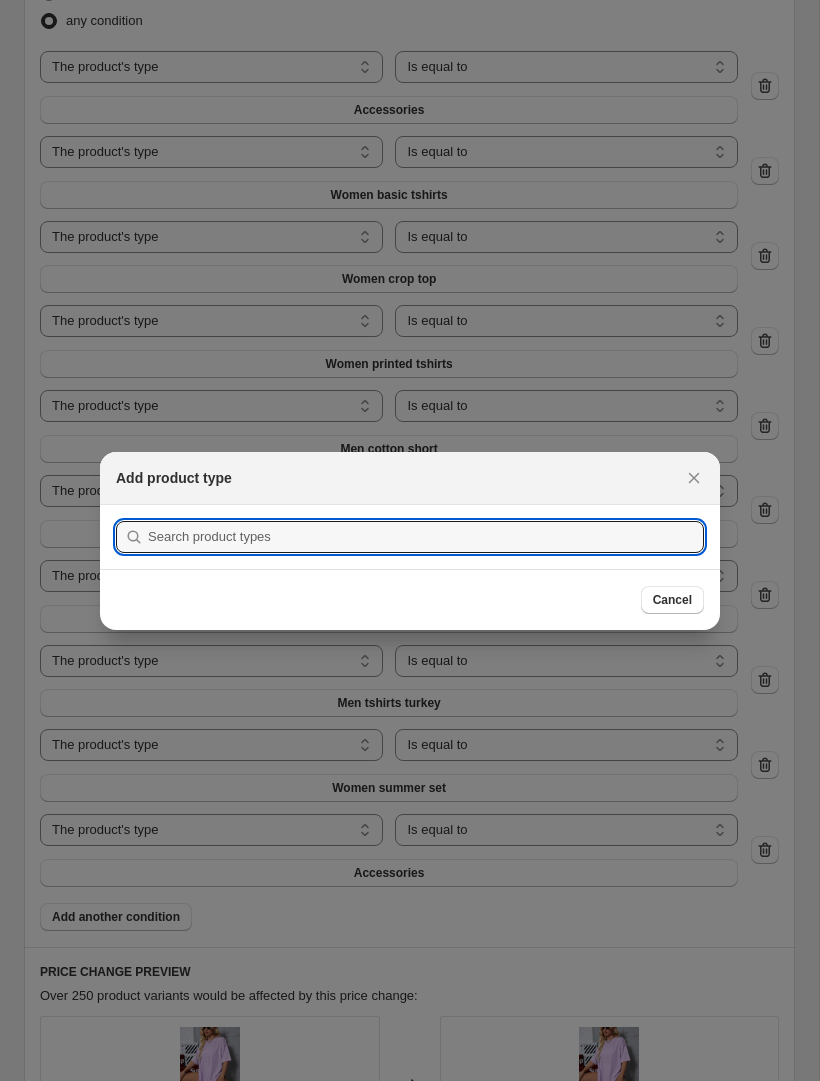 click at bounding box center (426, 537) 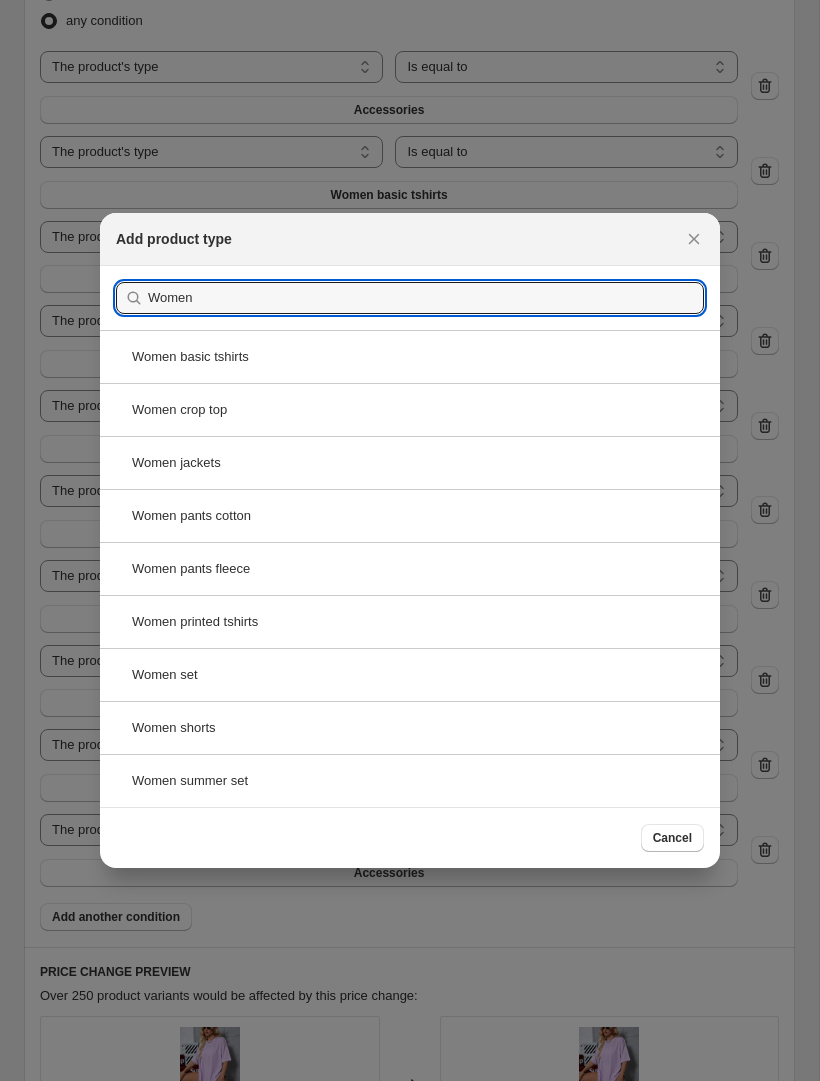 type on "Women" 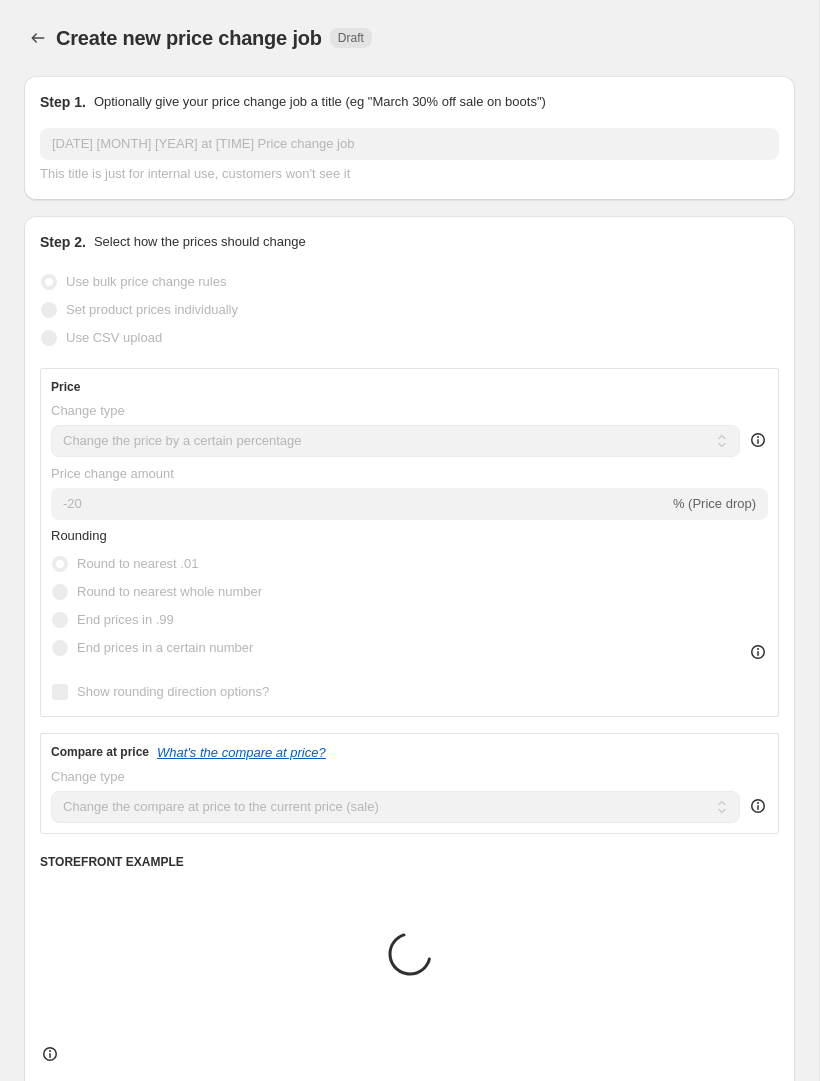 scroll, scrollTop: 1398, scrollLeft: 0, axis: vertical 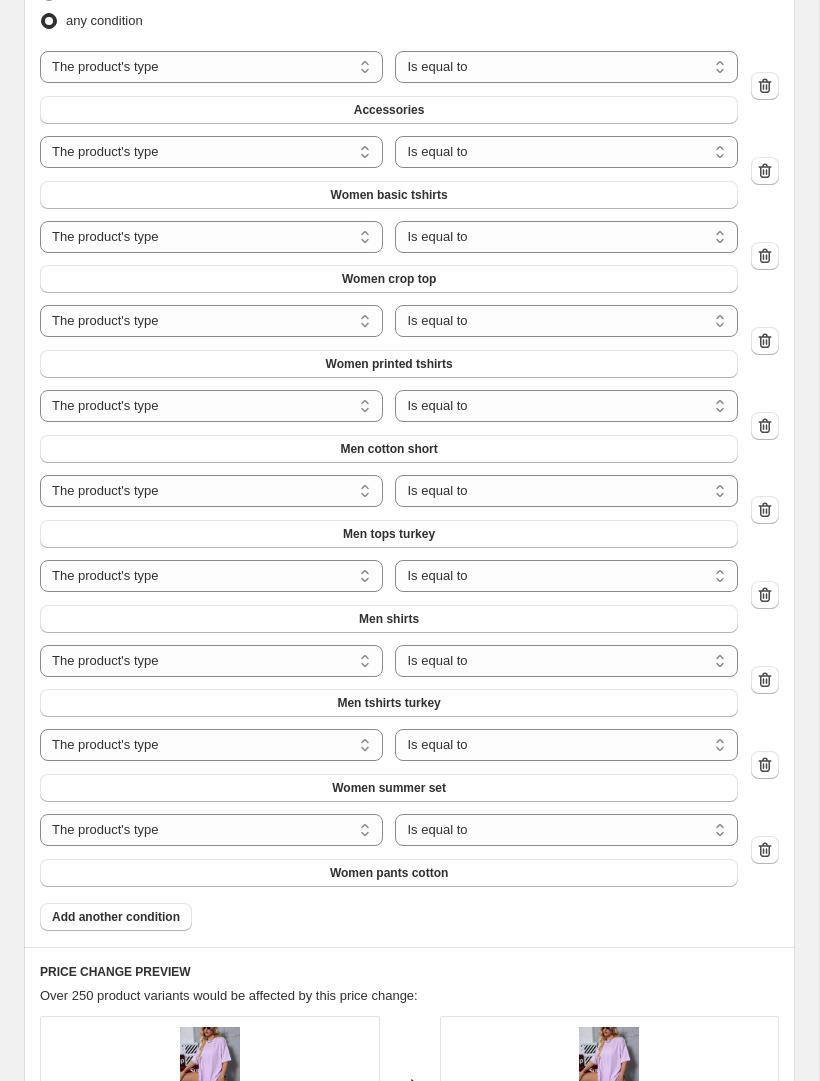 click on "Add another condition" at bounding box center (116, 917) 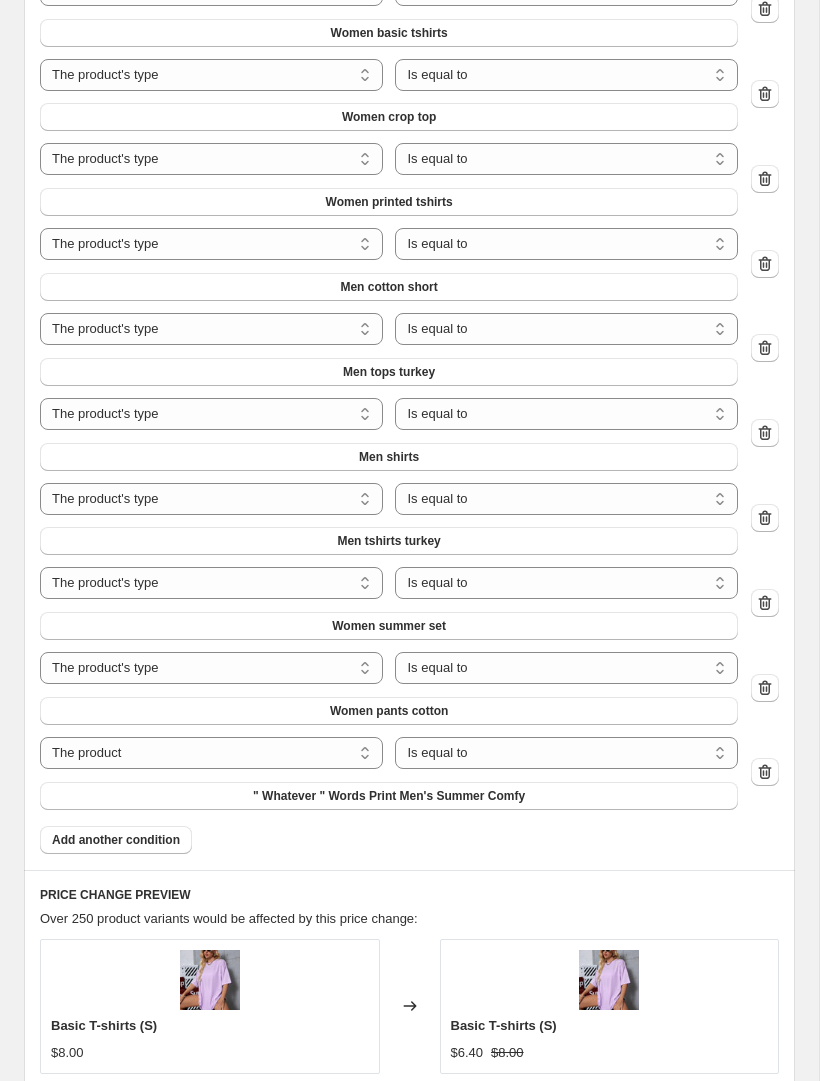 scroll, scrollTop: 1561, scrollLeft: 0, axis: vertical 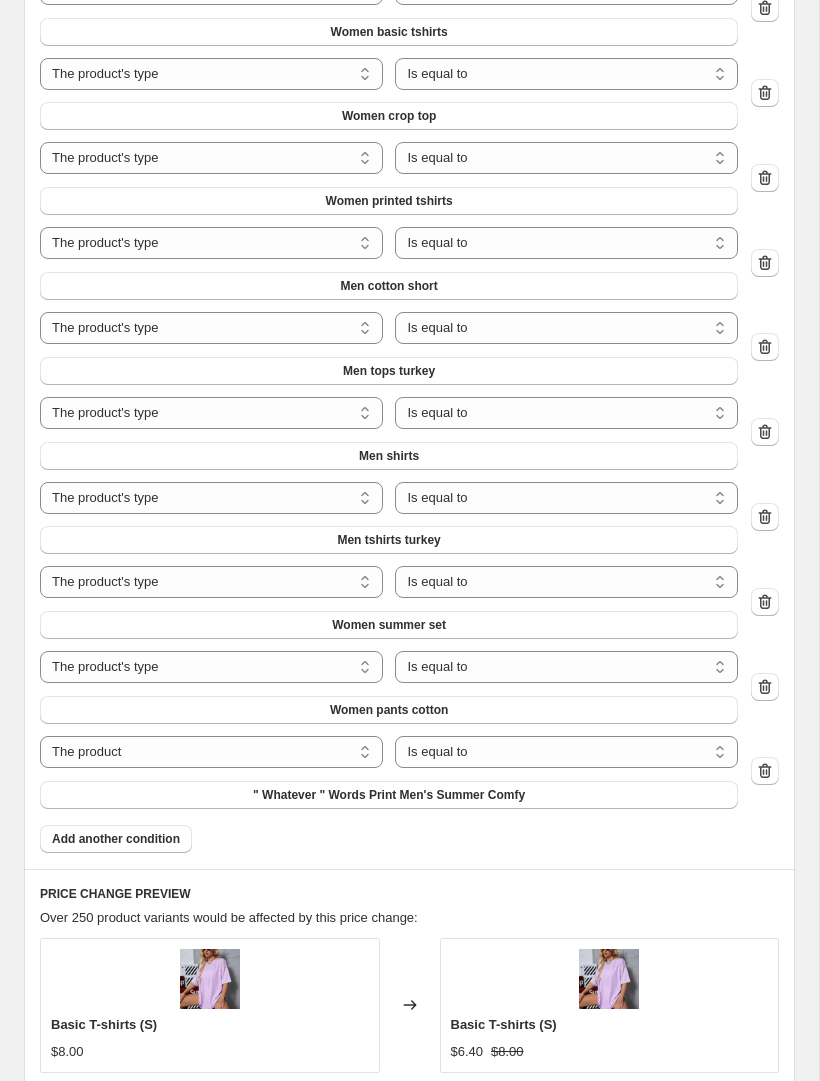 click on "The product The product's collection The product's tag The product's vendor The product's type The product's status The variant's title Inventory quantity" at bounding box center (211, 752) 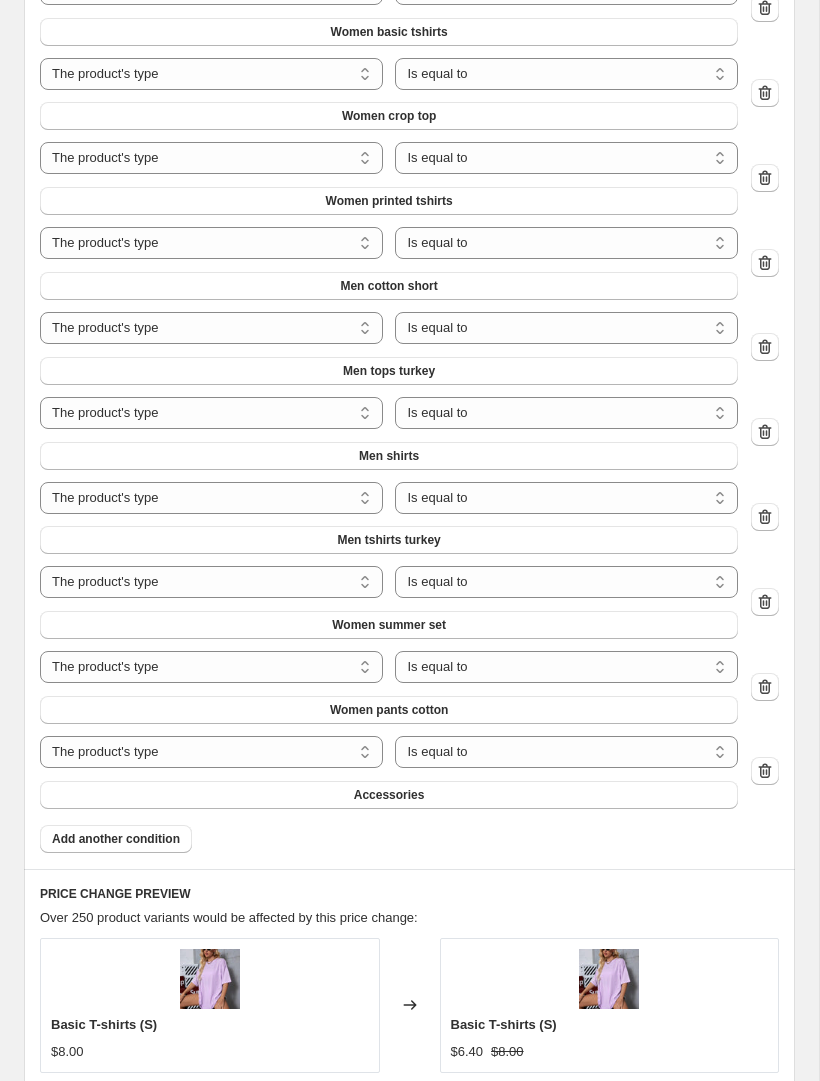 click on "Accessories" at bounding box center [389, 795] 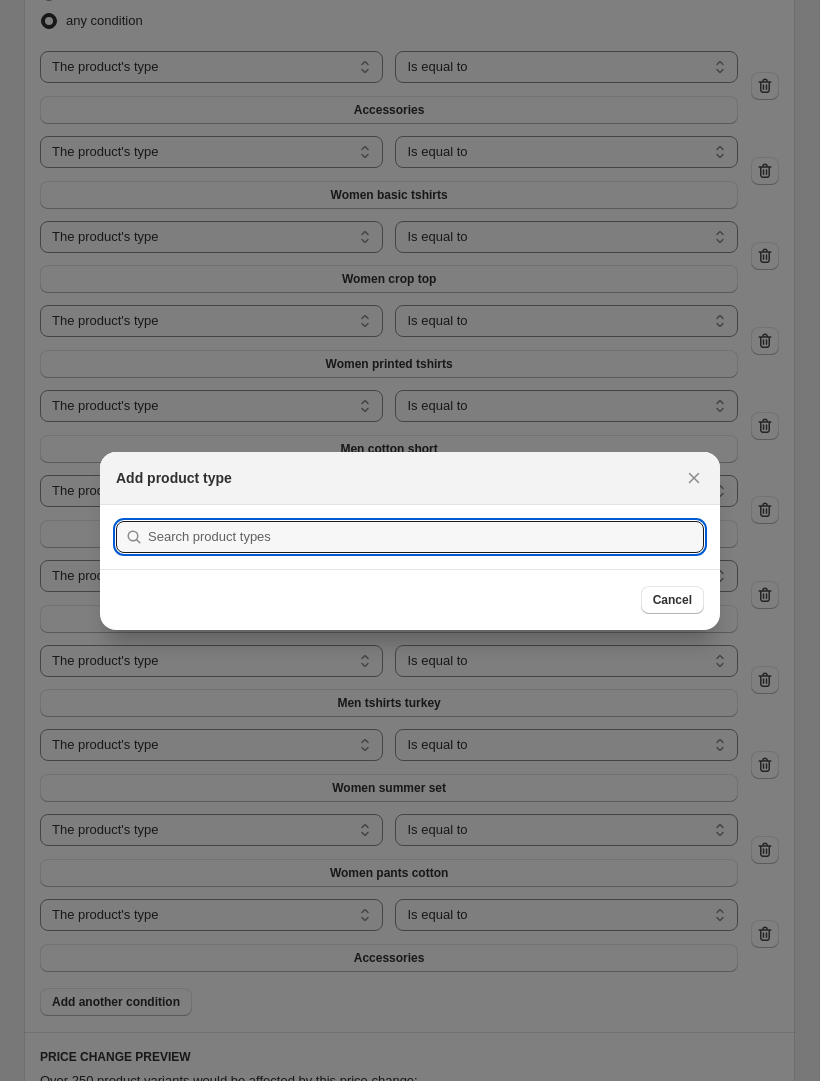 scroll, scrollTop: 1561, scrollLeft: 0, axis: vertical 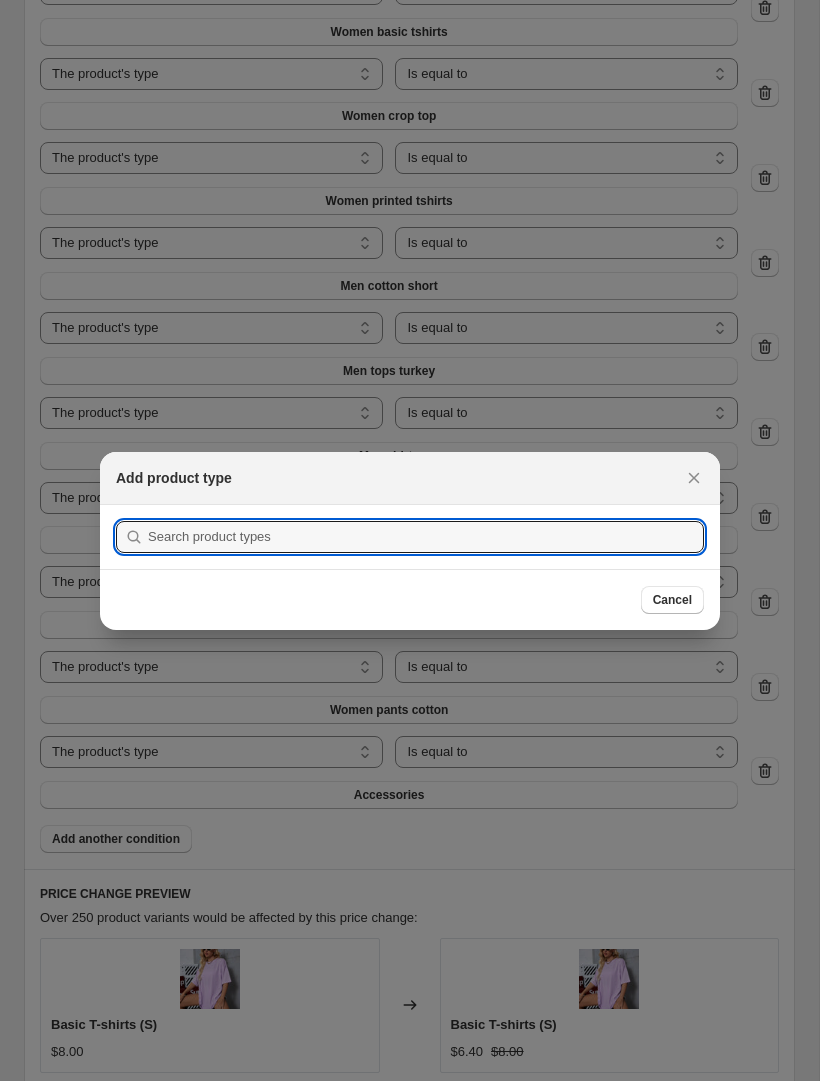 click at bounding box center [426, 537] 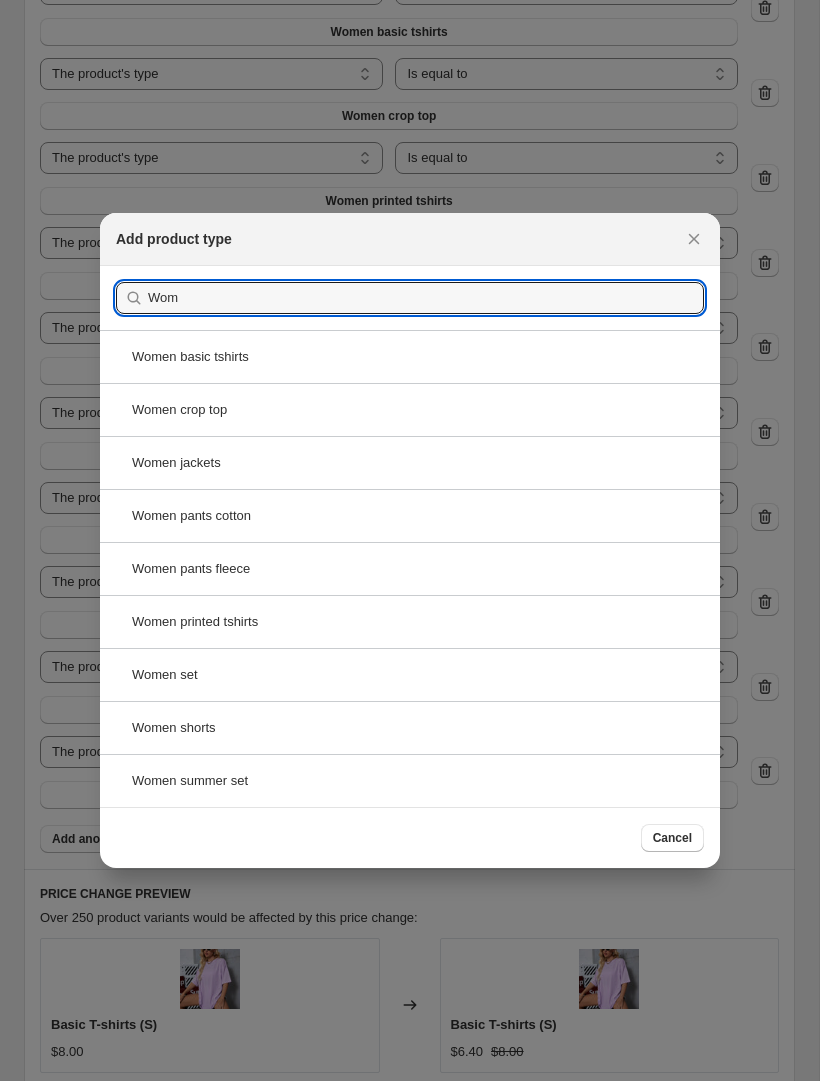 type on "Wom" 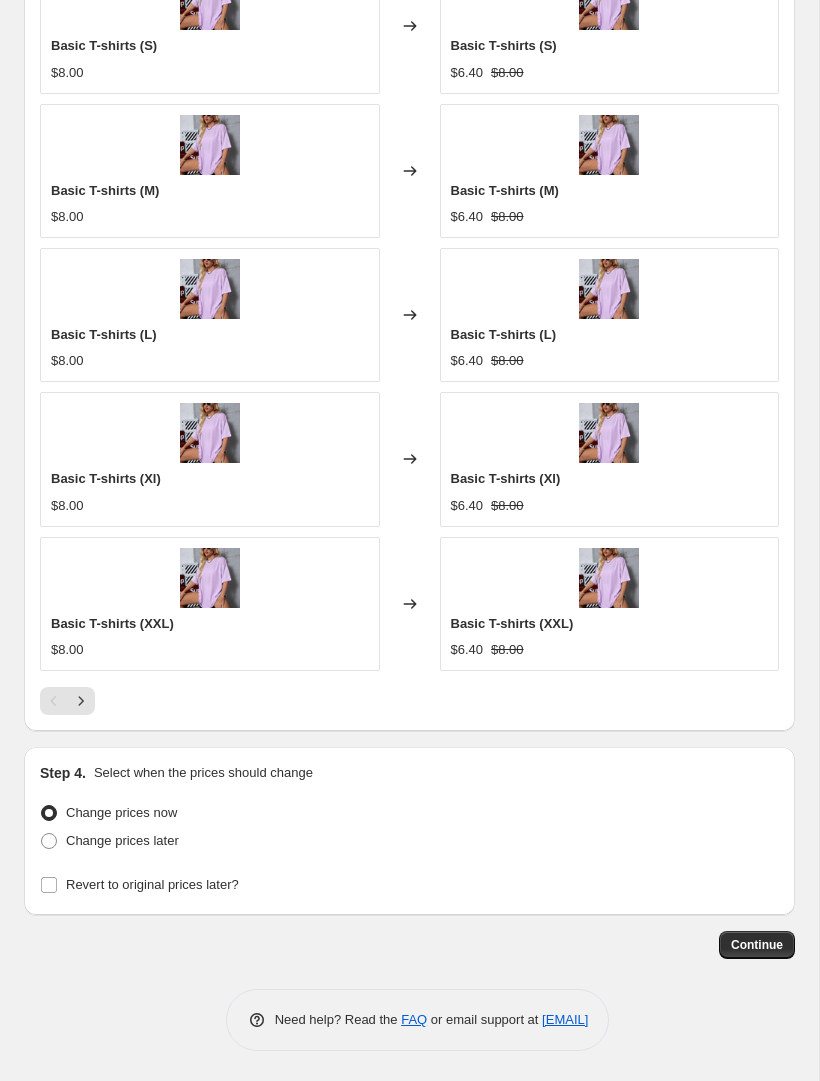 scroll, scrollTop: 2541, scrollLeft: 0, axis: vertical 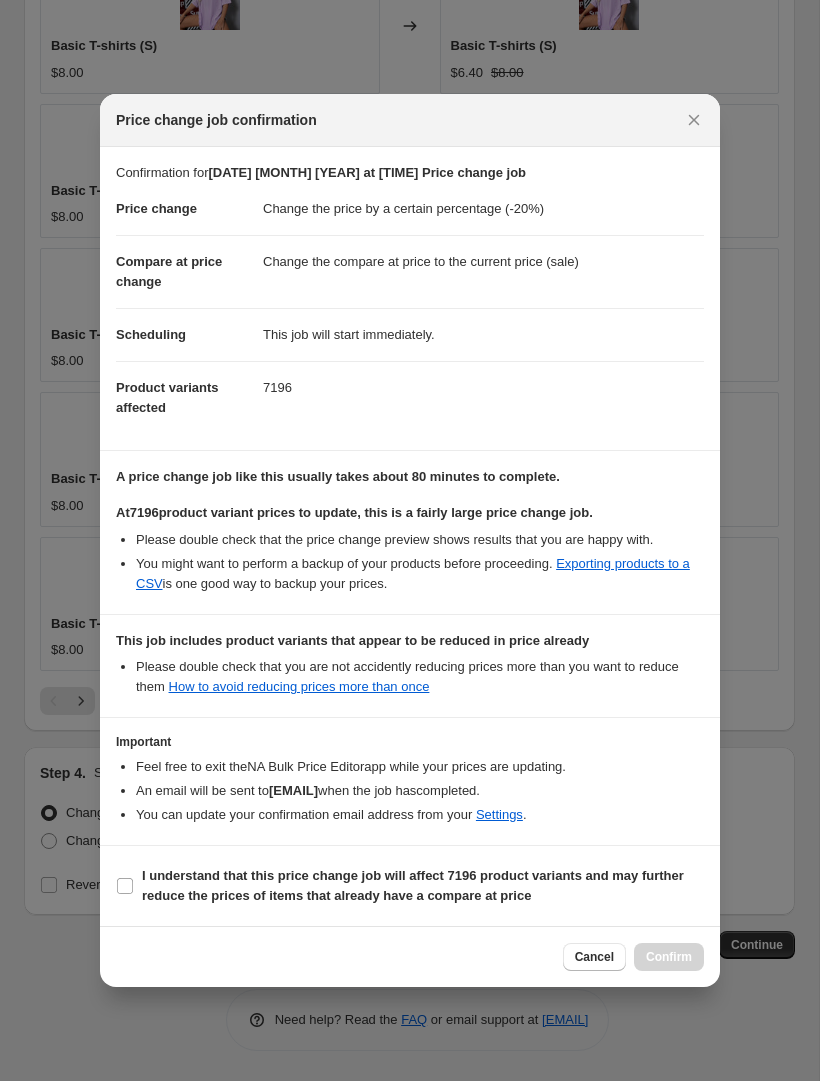 click on "I understand that this price change job will affect 7196 product variants and may further reduce the prices of items that already have a compare at price" at bounding box center [125, 886] 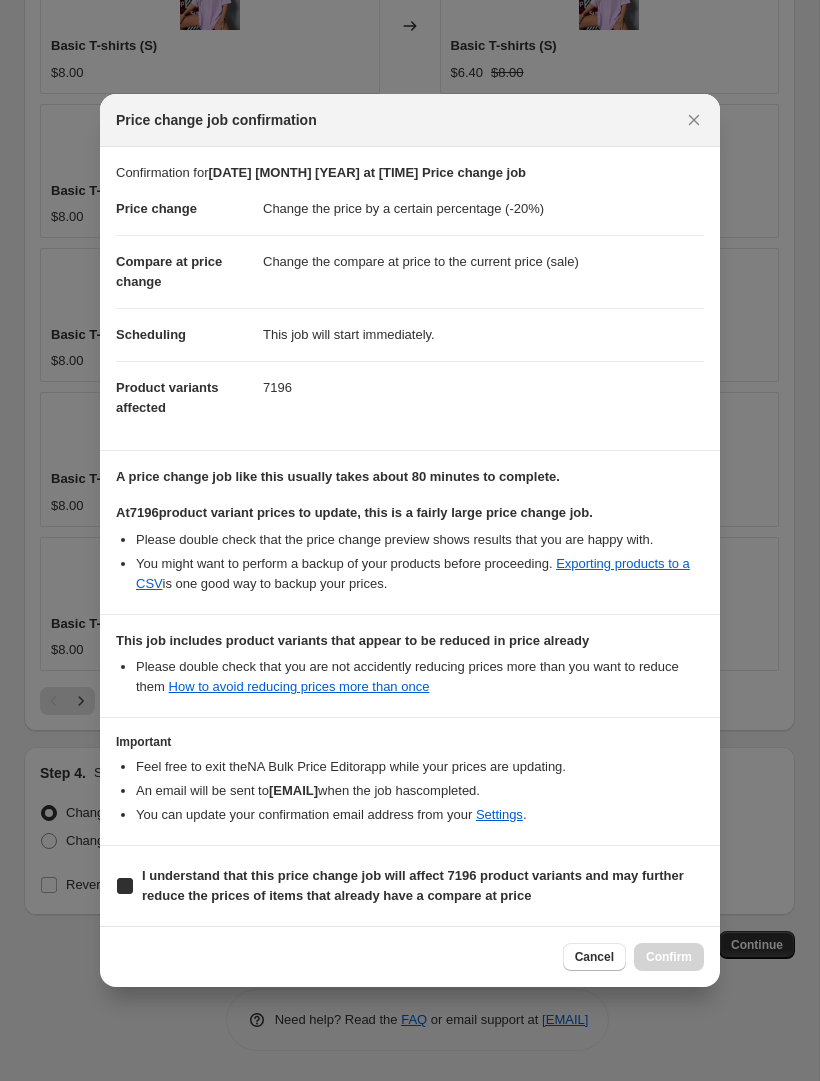 checkbox on "true" 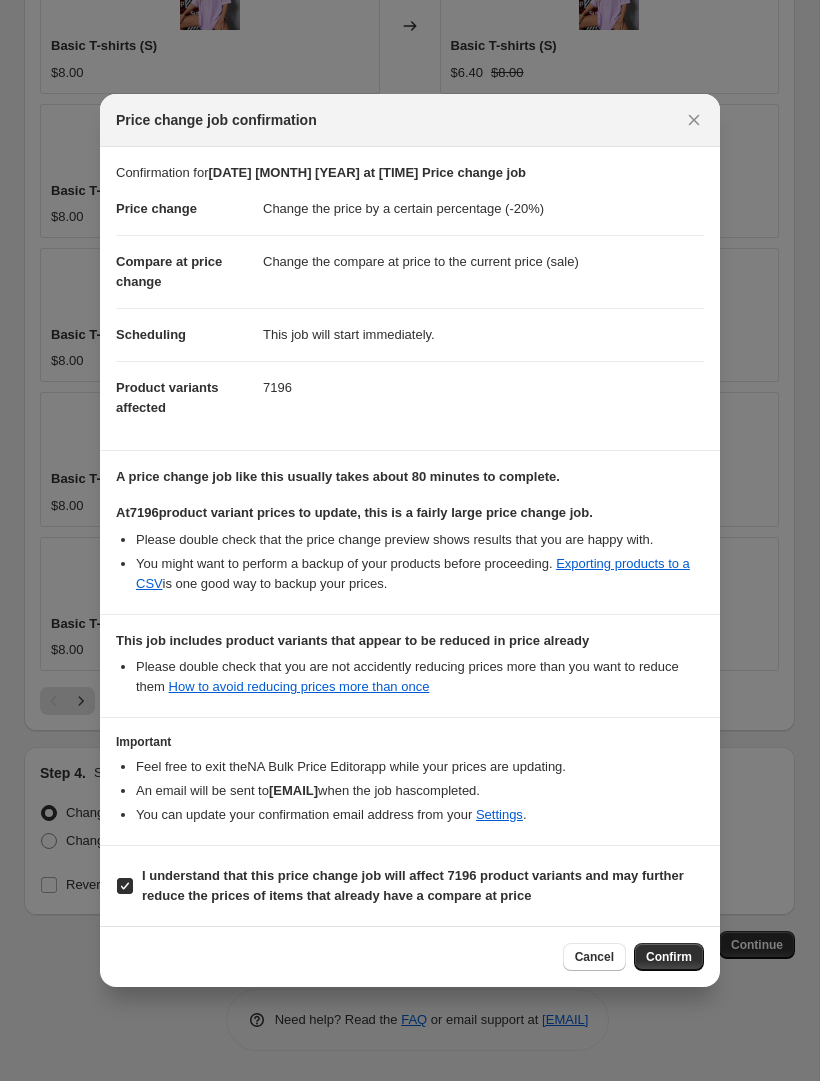 click on "Confirm" at bounding box center (669, 957) 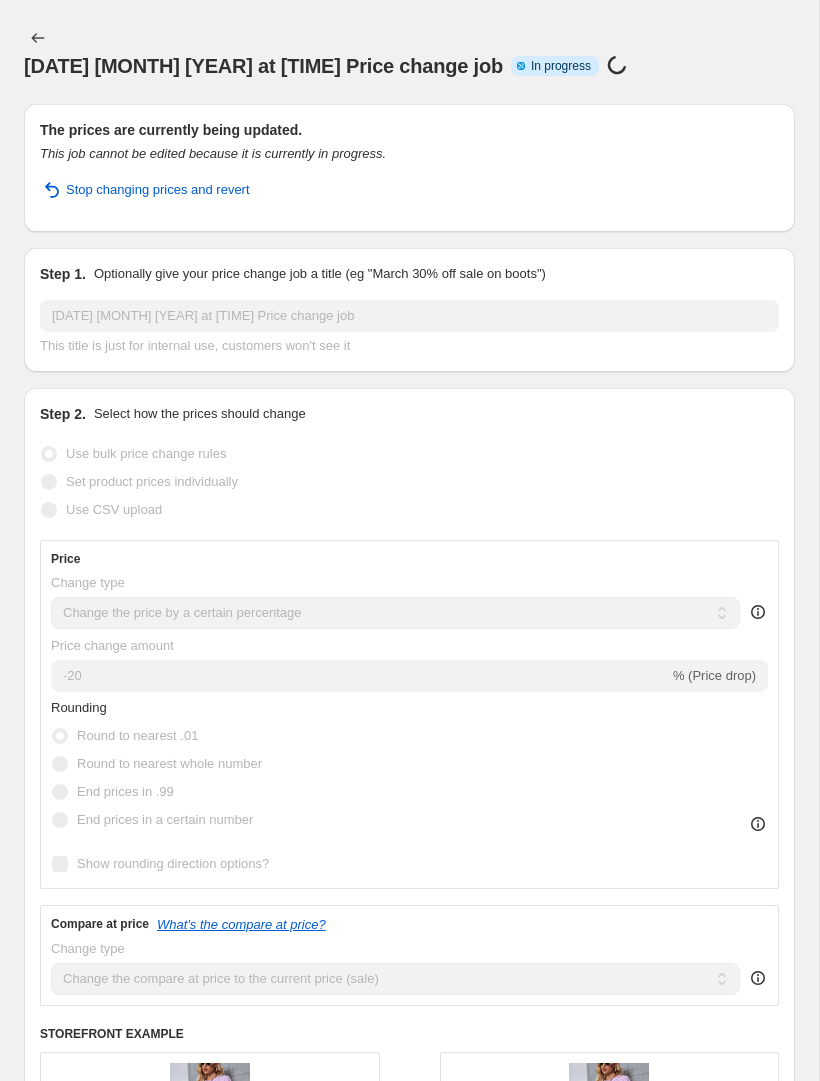 scroll, scrollTop: 0, scrollLeft: 0, axis: both 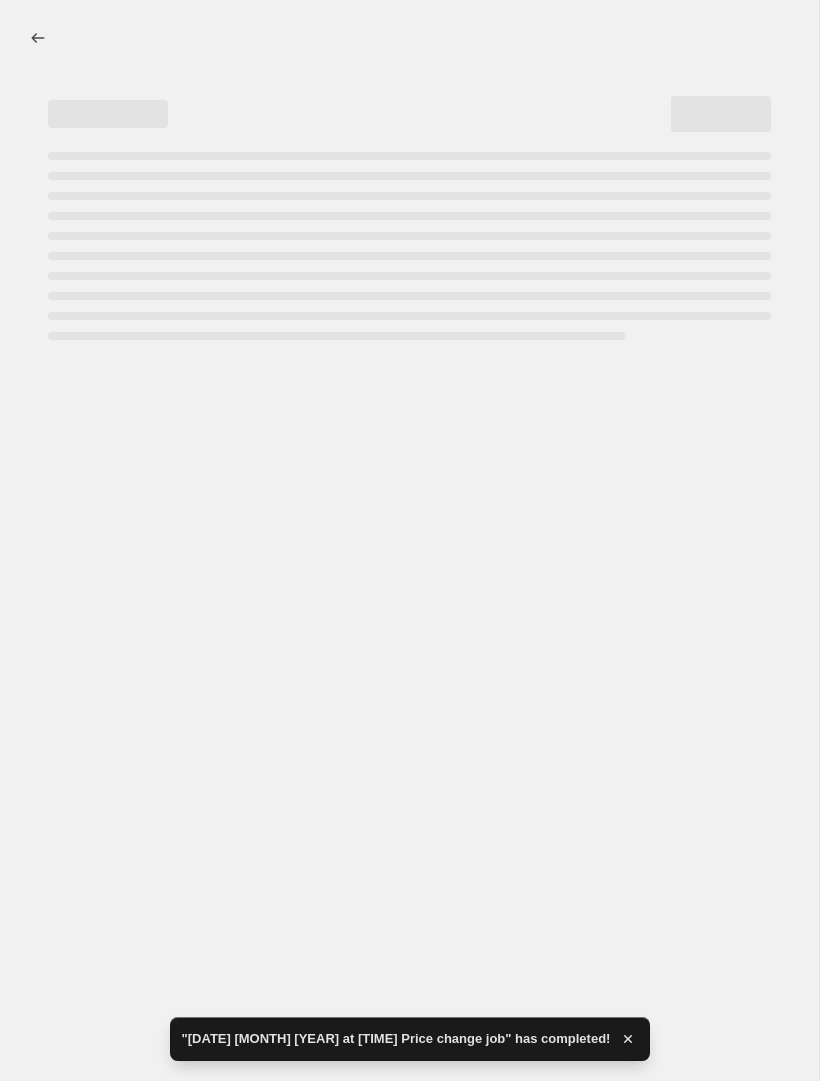 select on "percentage" 